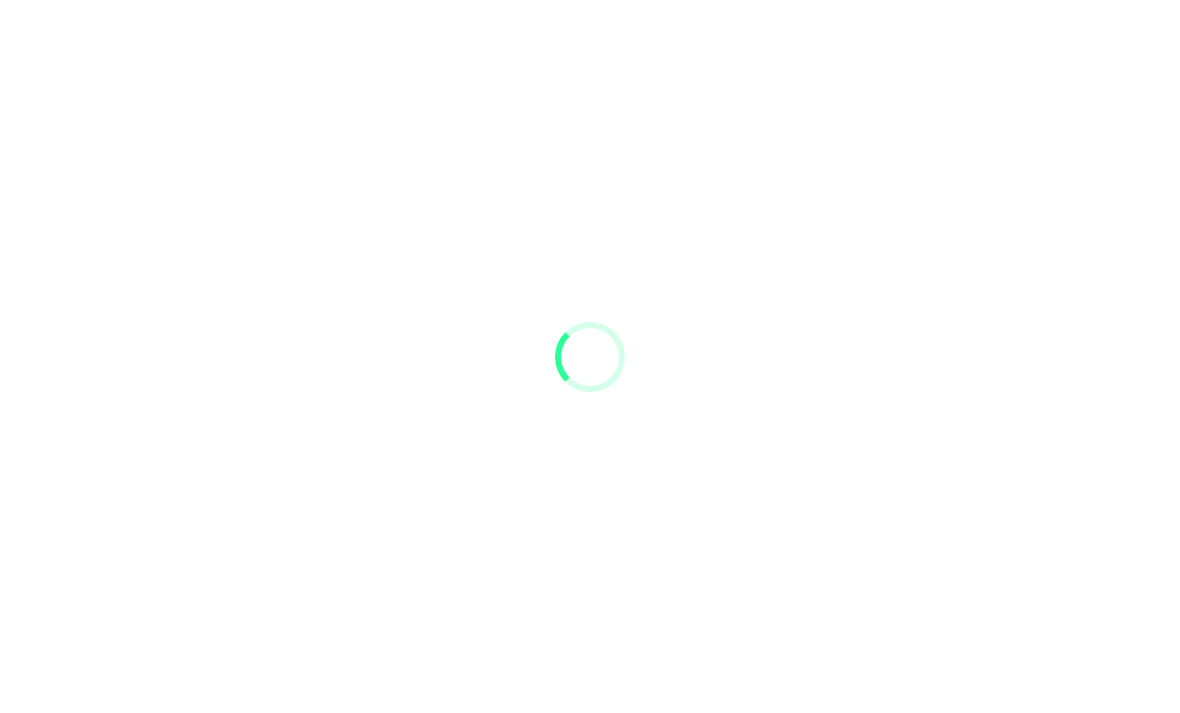 scroll, scrollTop: 0, scrollLeft: 0, axis: both 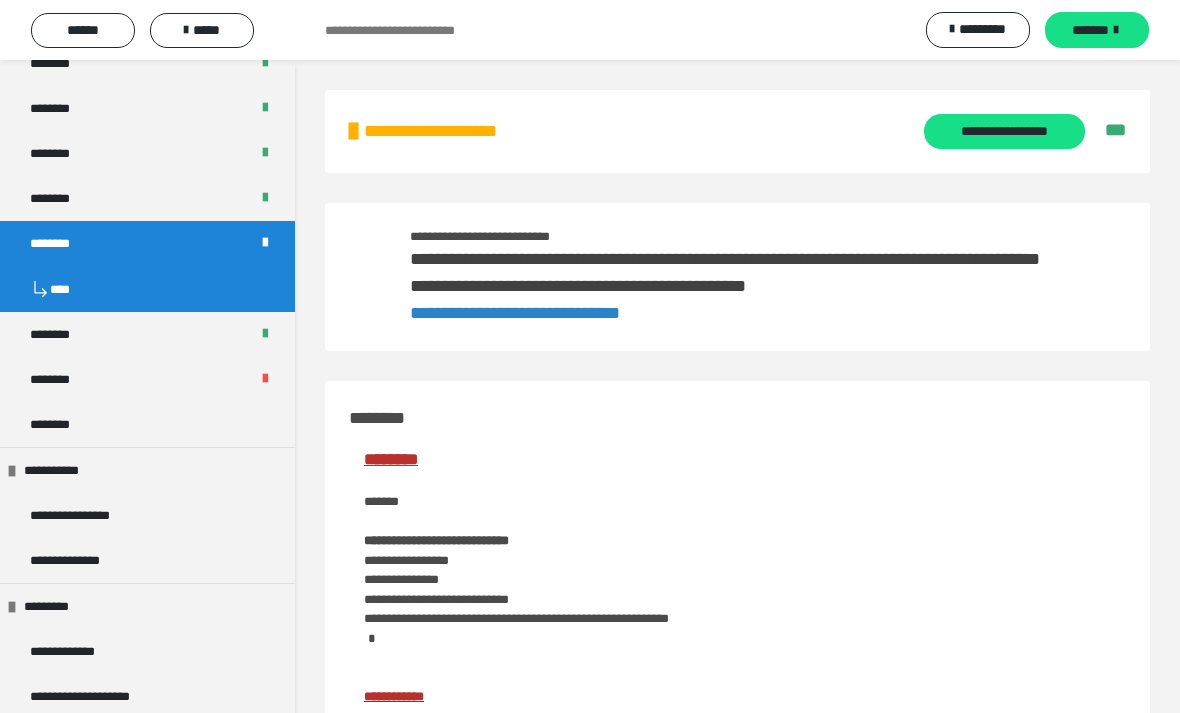 click on "********" at bounding box center (147, 424) 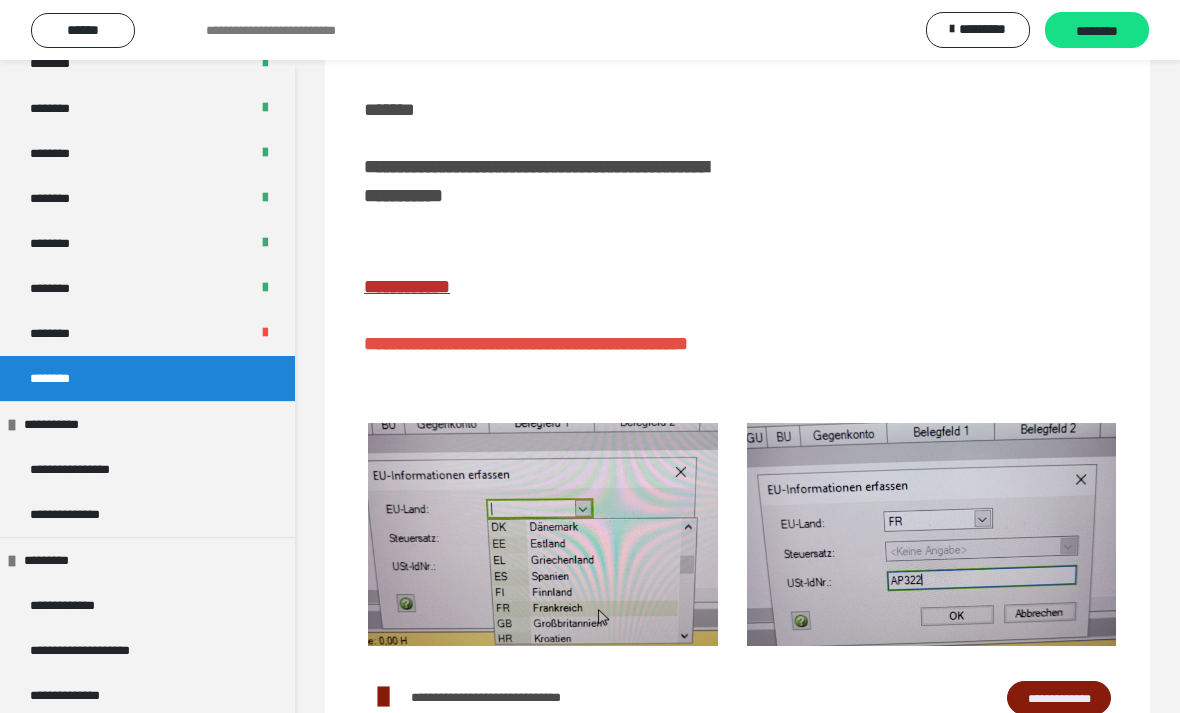 scroll, scrollTop: 217, scrollLeft: 0, axis: vertical 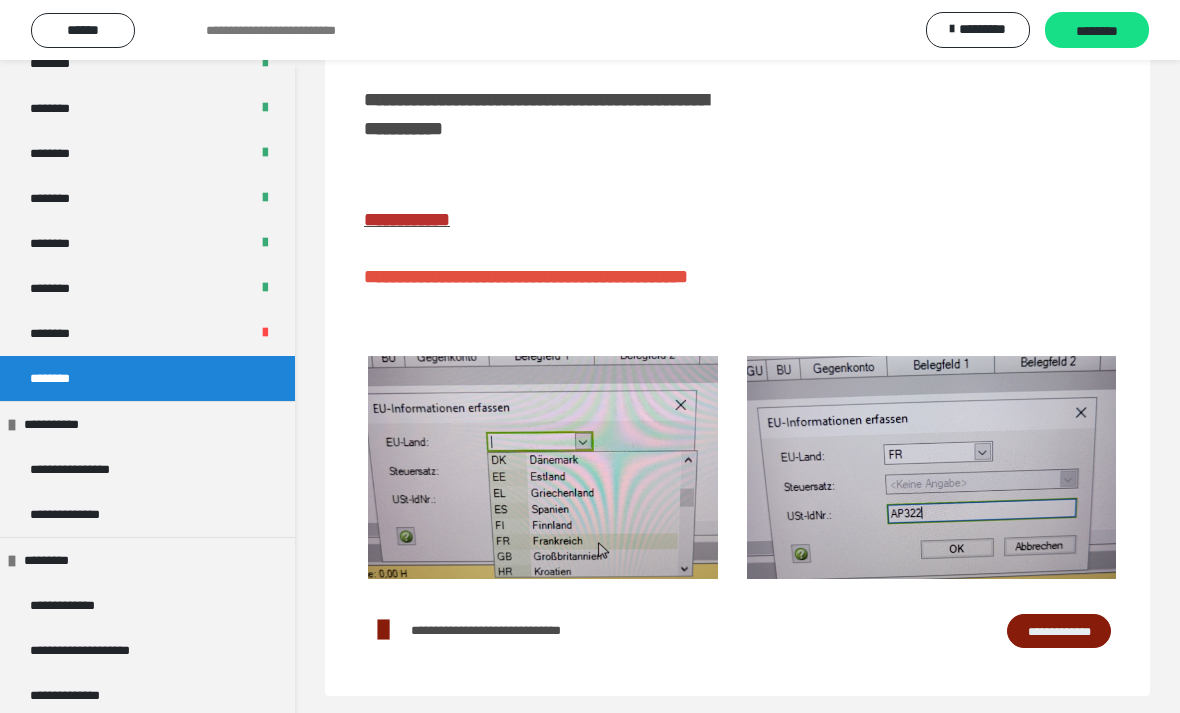 click on "**********" at bounding box center [1059, 631] 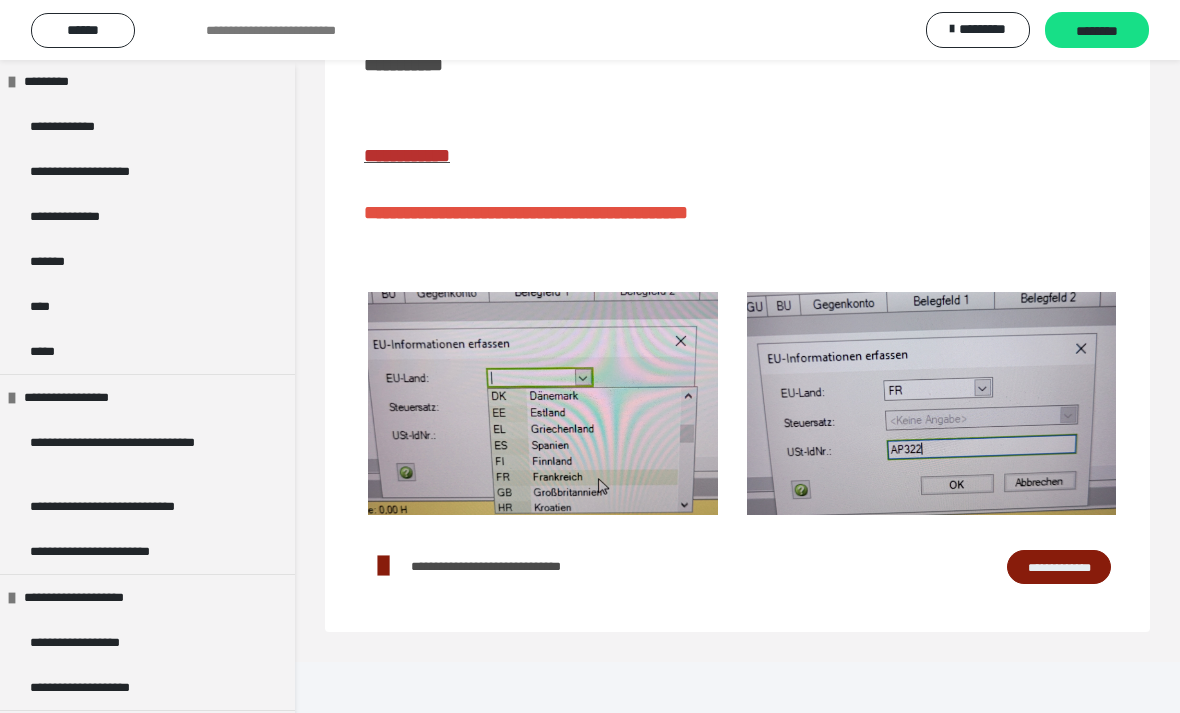 scroll, scrollTop: 1634, scrollLeft: 0, axis: vertical 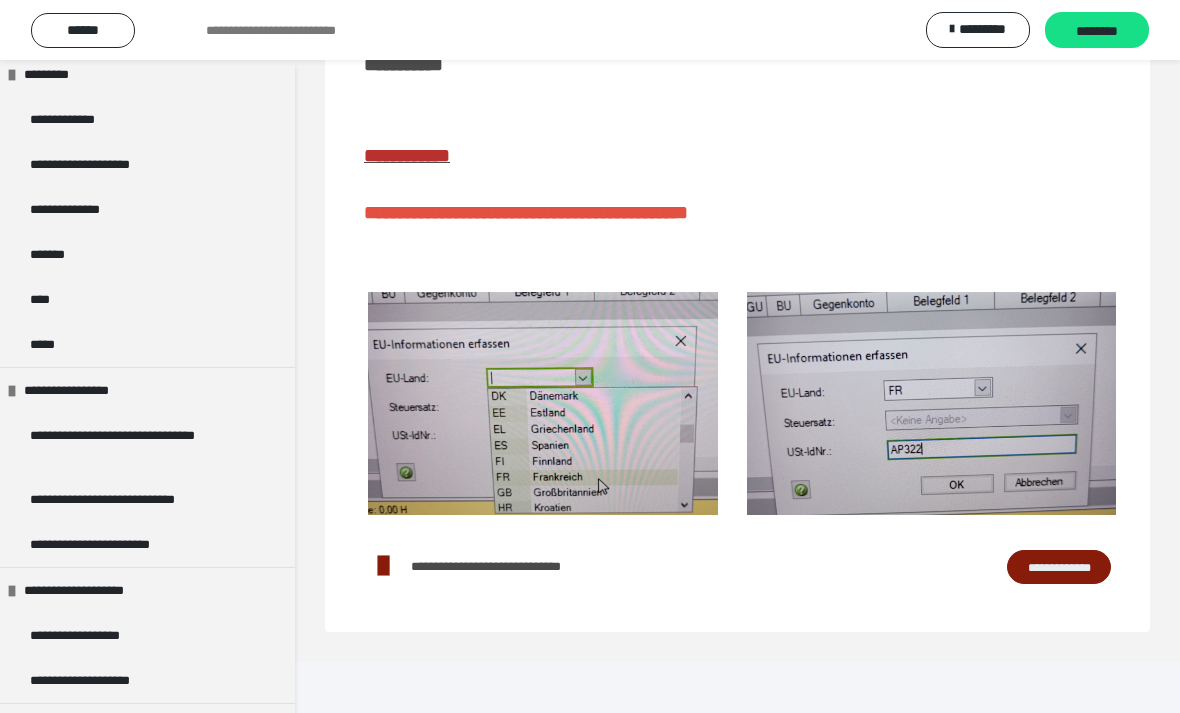 click on "**********" at bounding box center (139, 445) 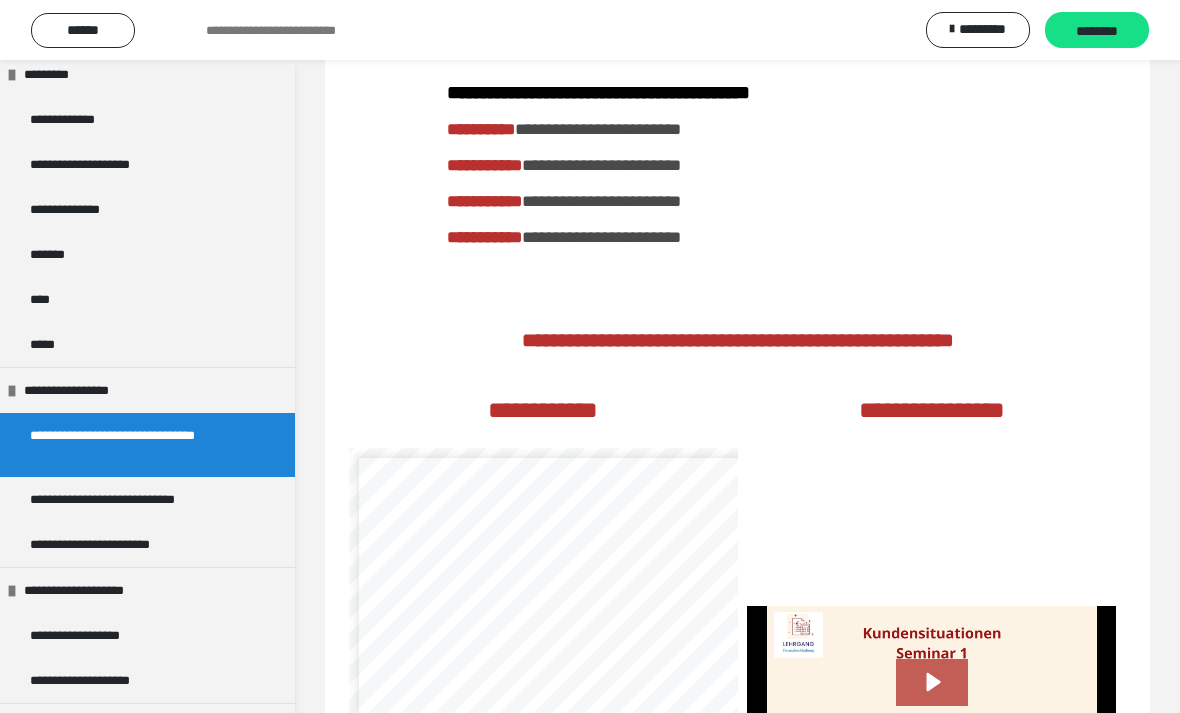 click on "**********" at bounding box center (131, 499) 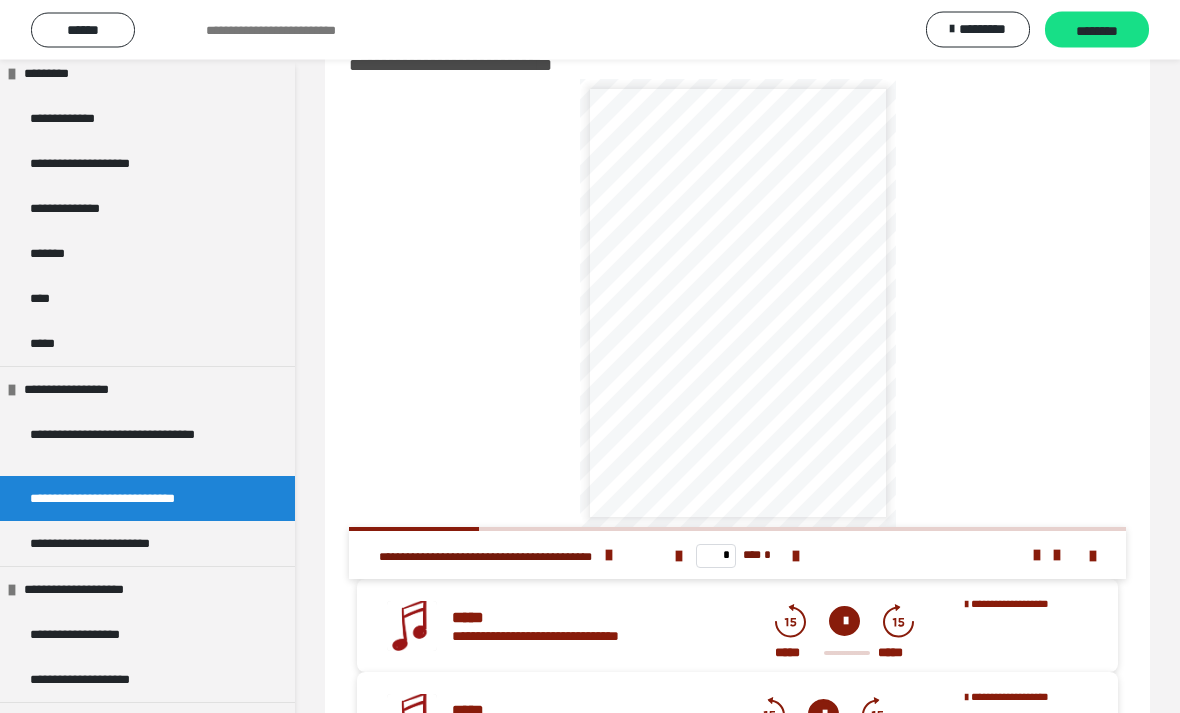scroll, scrollTop: 0, scrollLeft: 0, axis: both 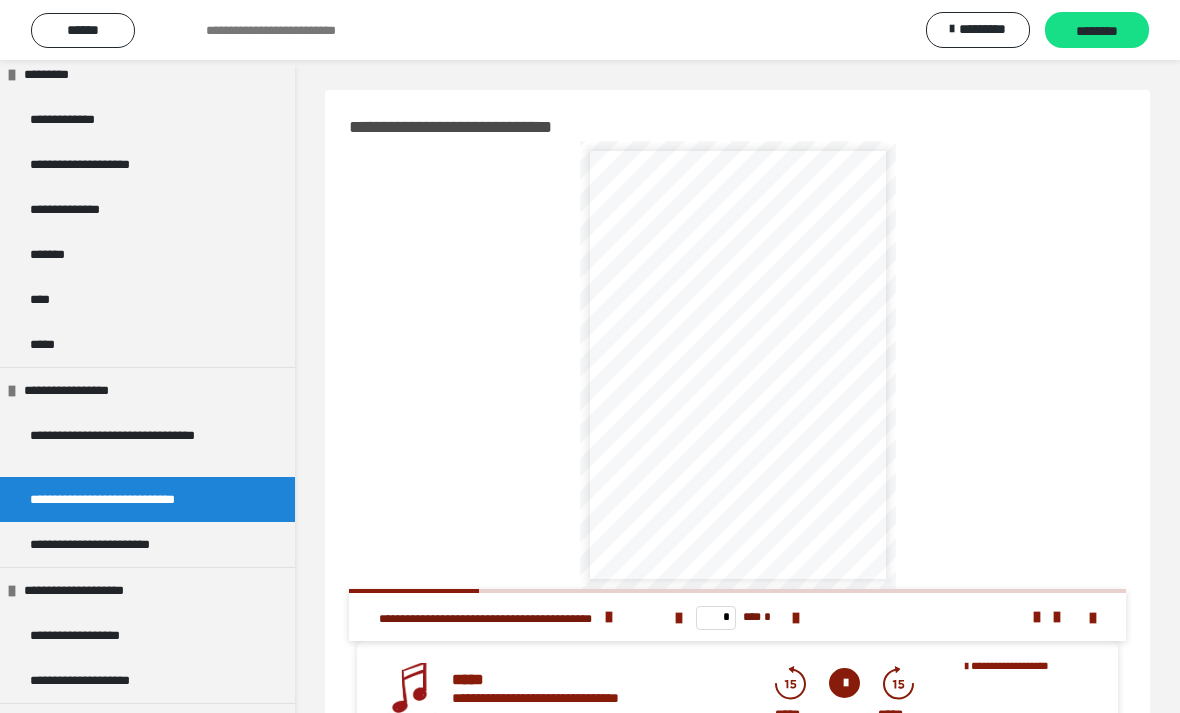 click at bounding box center (796, 617) 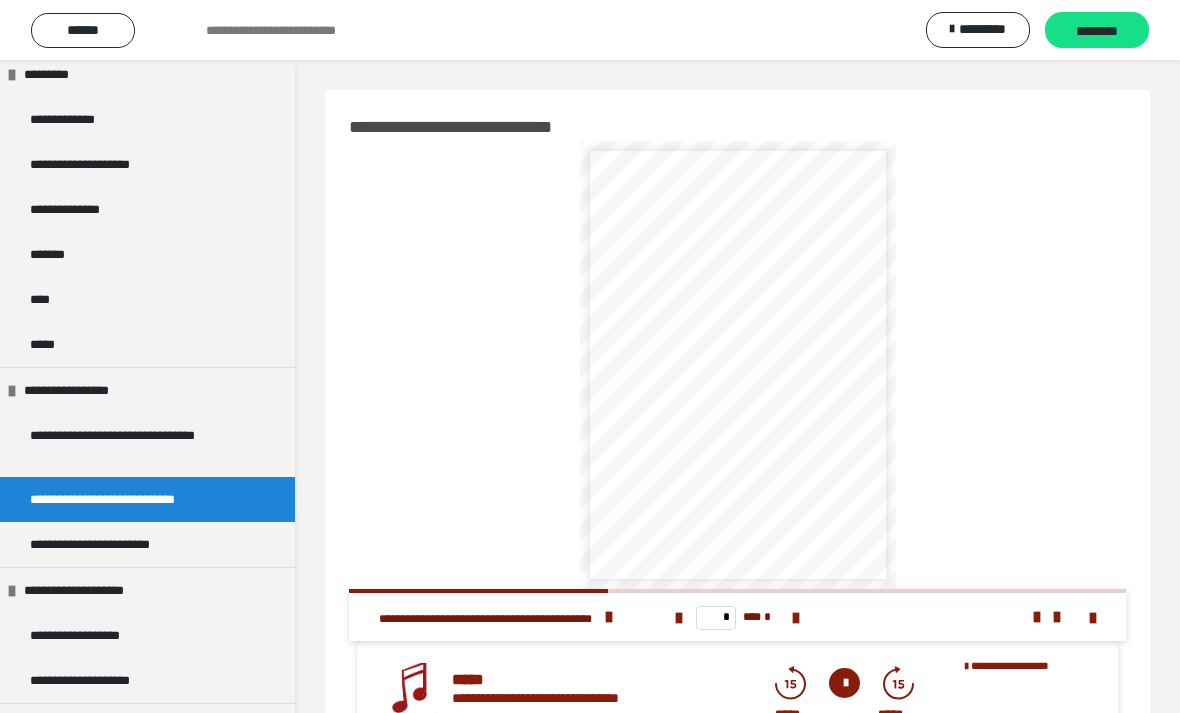 click at bounding box center [796, 618] 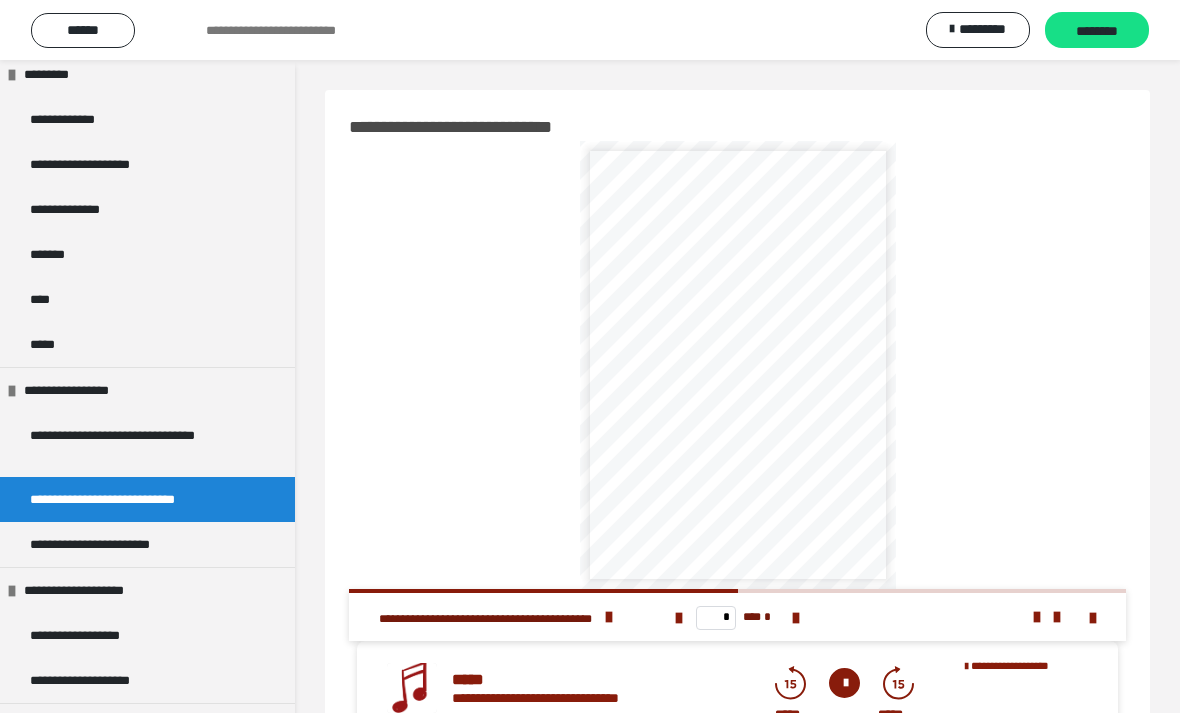 click at bounding box center [796, 618] 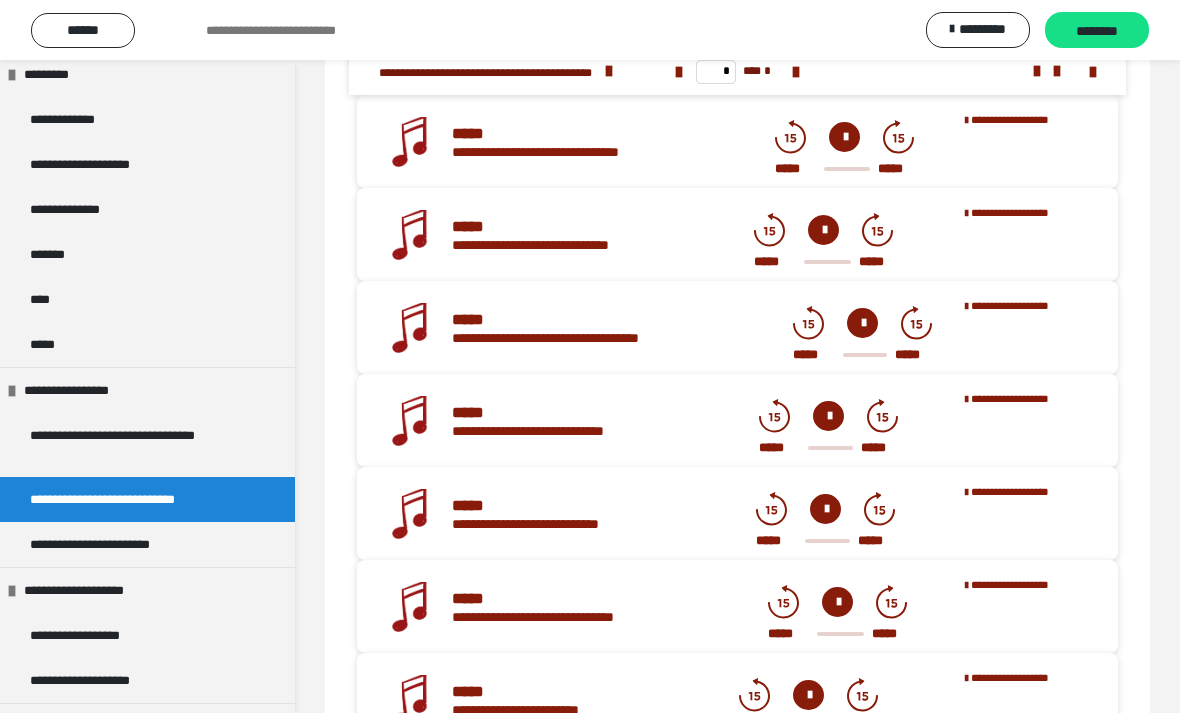 scroll, scrollTop: 662, scrollLeft: 0, axis: vertical 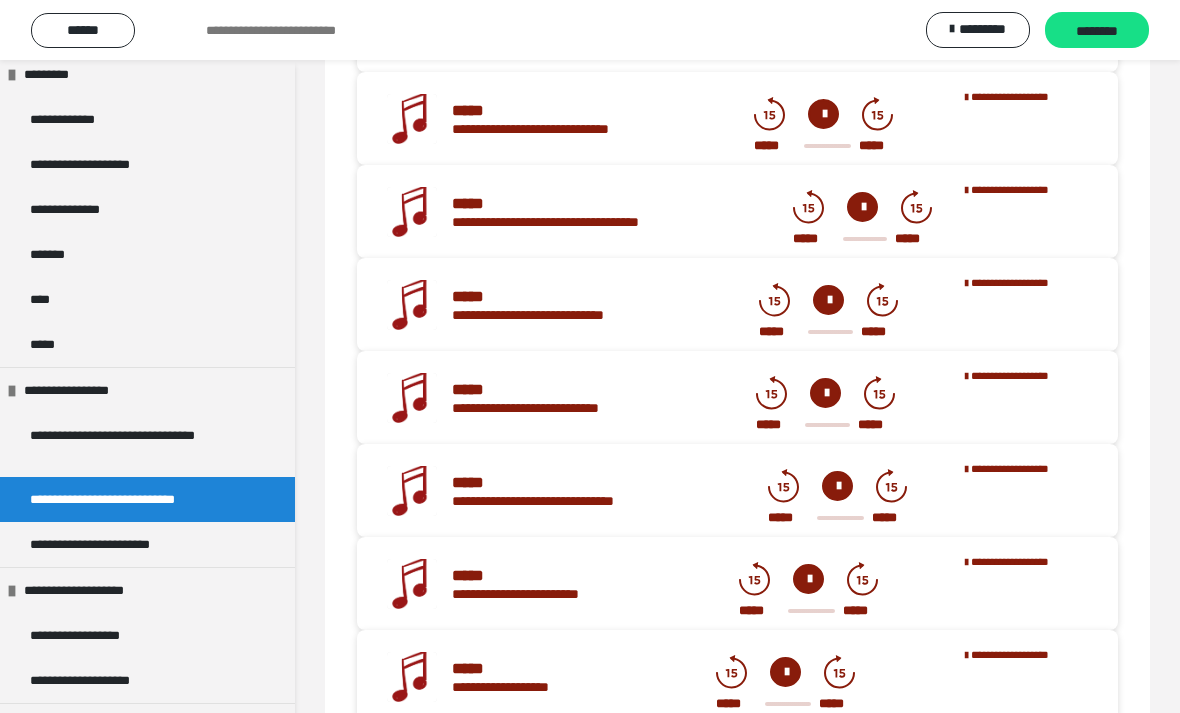 click on "**********" at bounding box center [117, 544] 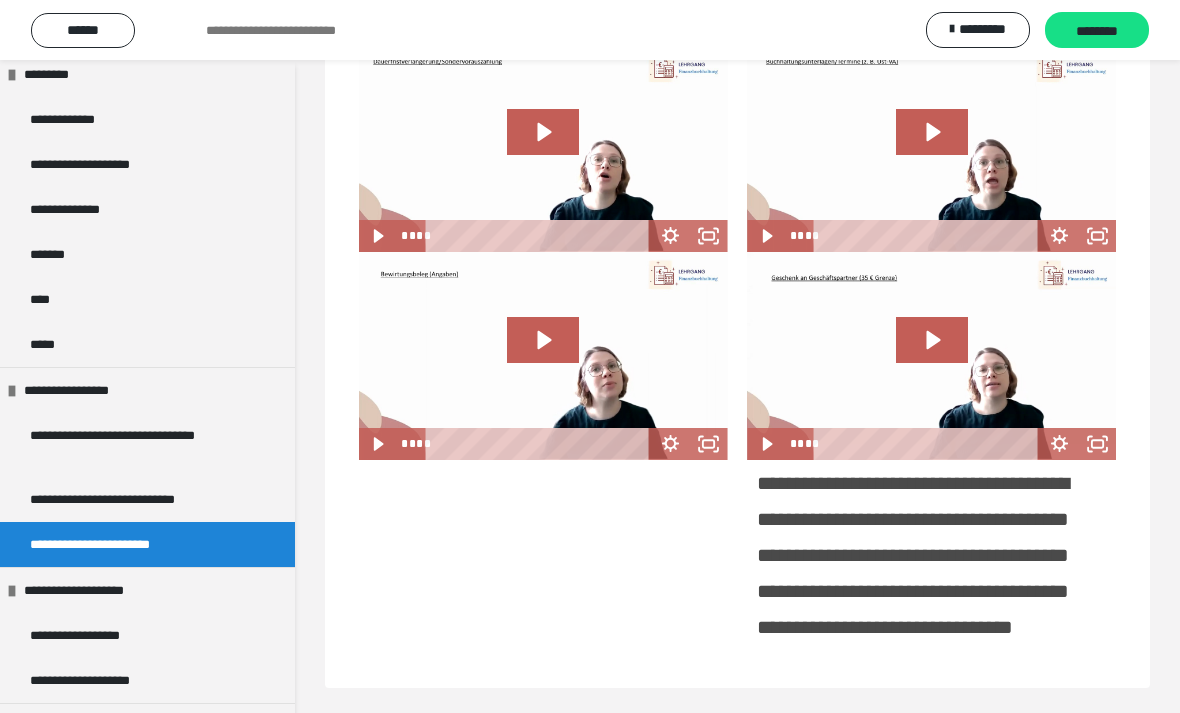 scroll, scrollTop: 353, scrollLeft: 0, axis: vertical 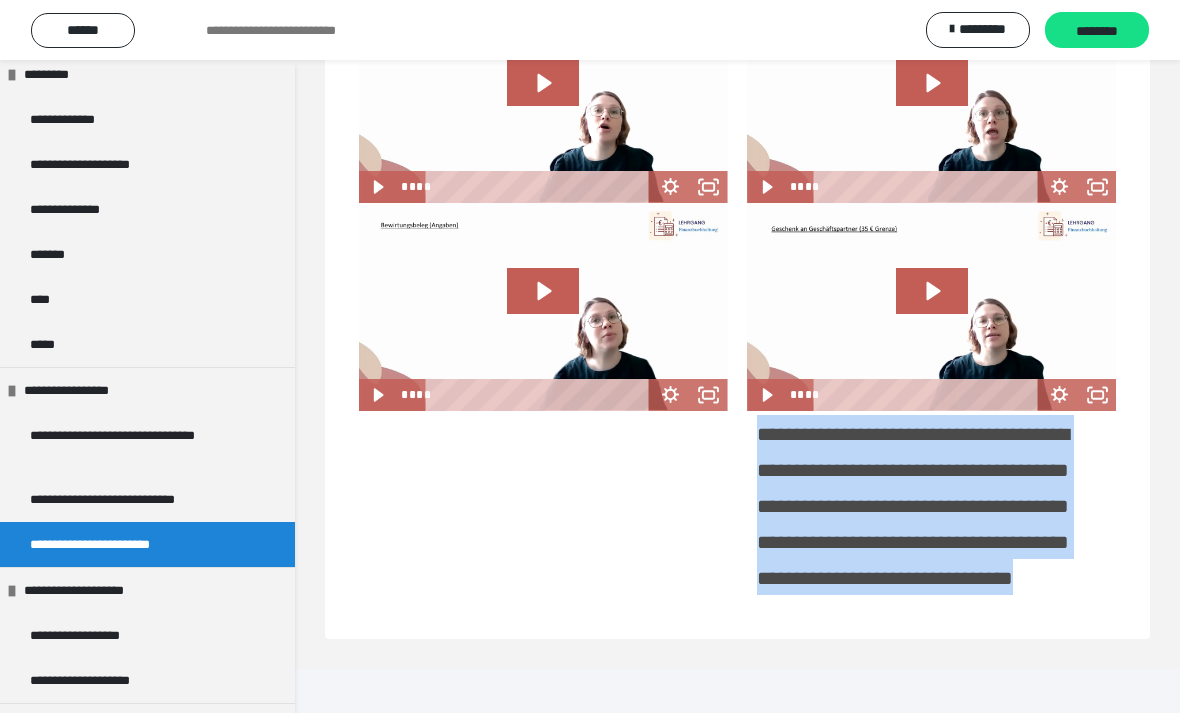 click on "**********" at bounding box center [139, 445] 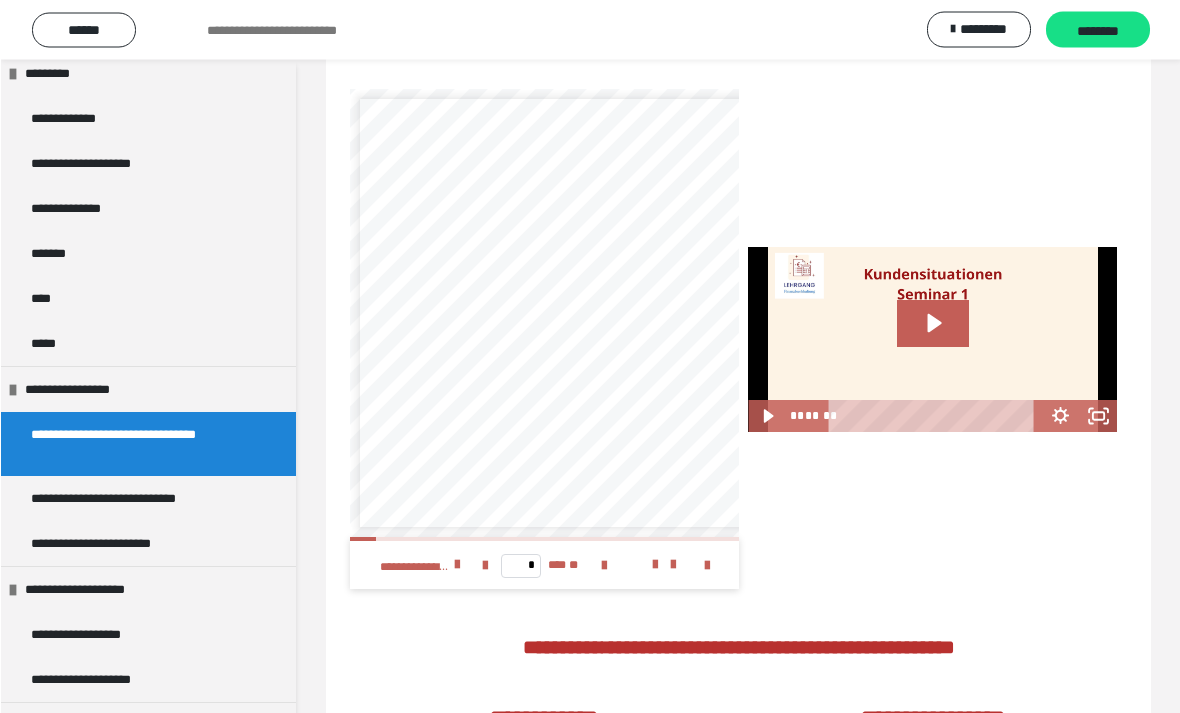 scroll, scrollTop: 654, scrollLeft: 0, axis: vertical 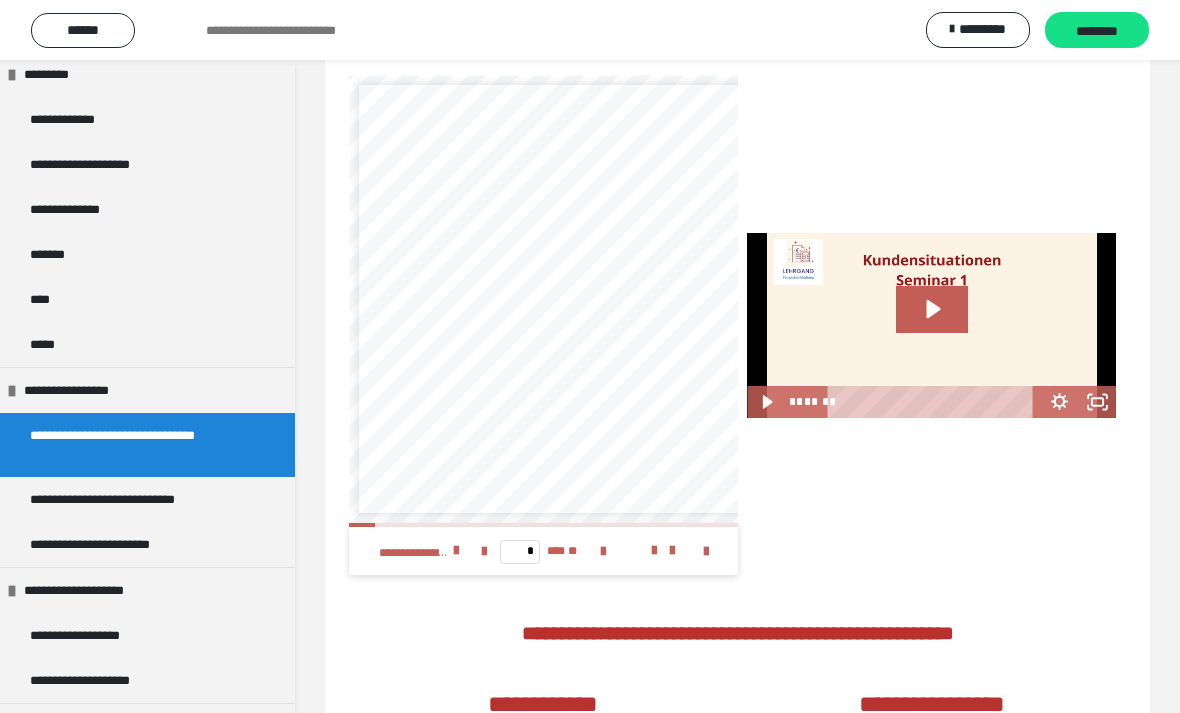click 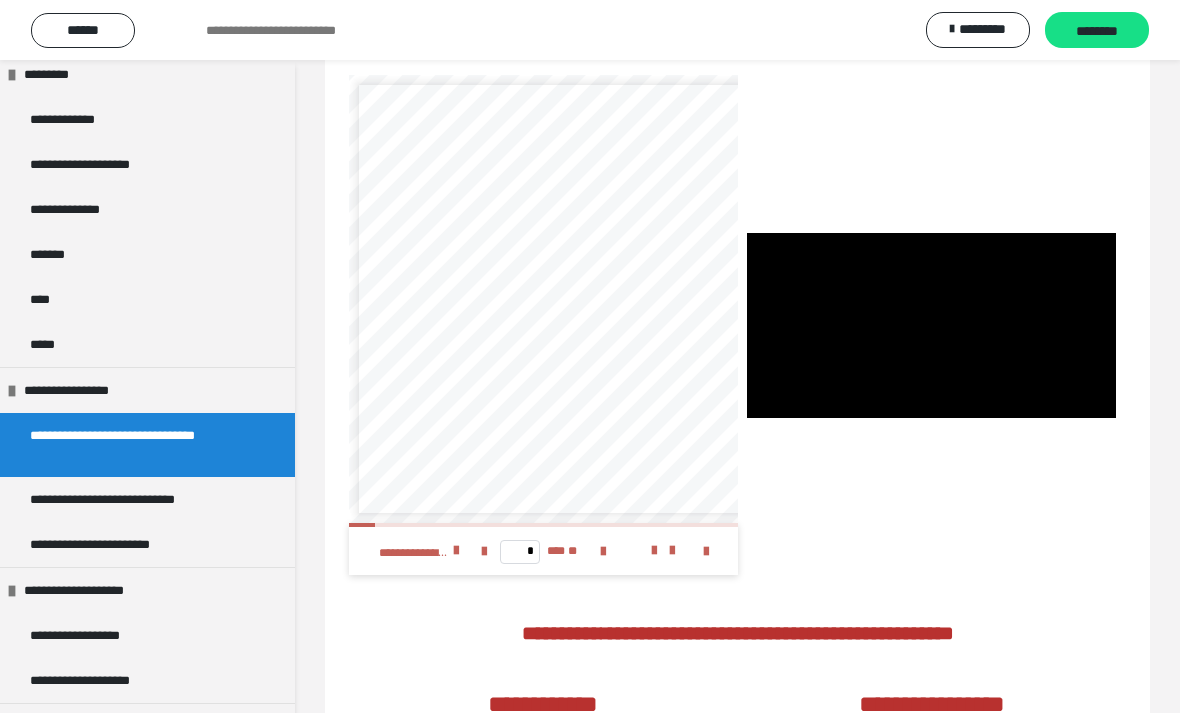 click at bounding box center (931, 326) 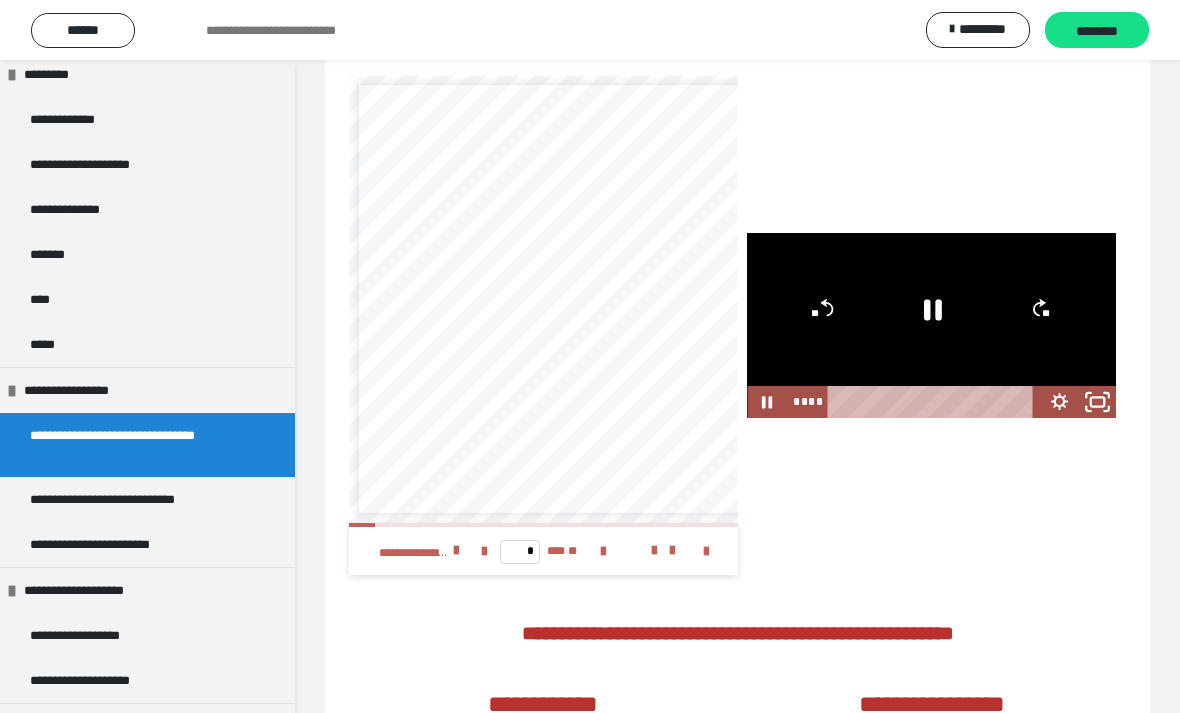click 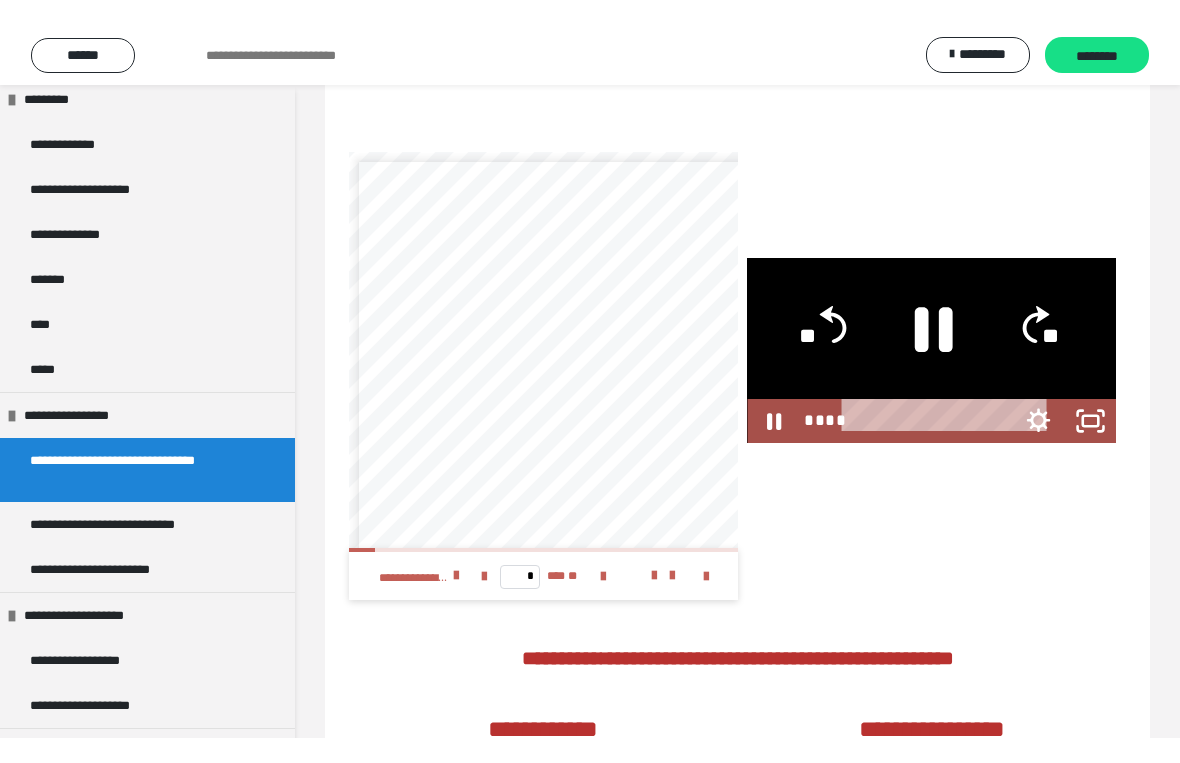 scroll, scrollTop: 24, scrollLeft: 0, axis: vertical 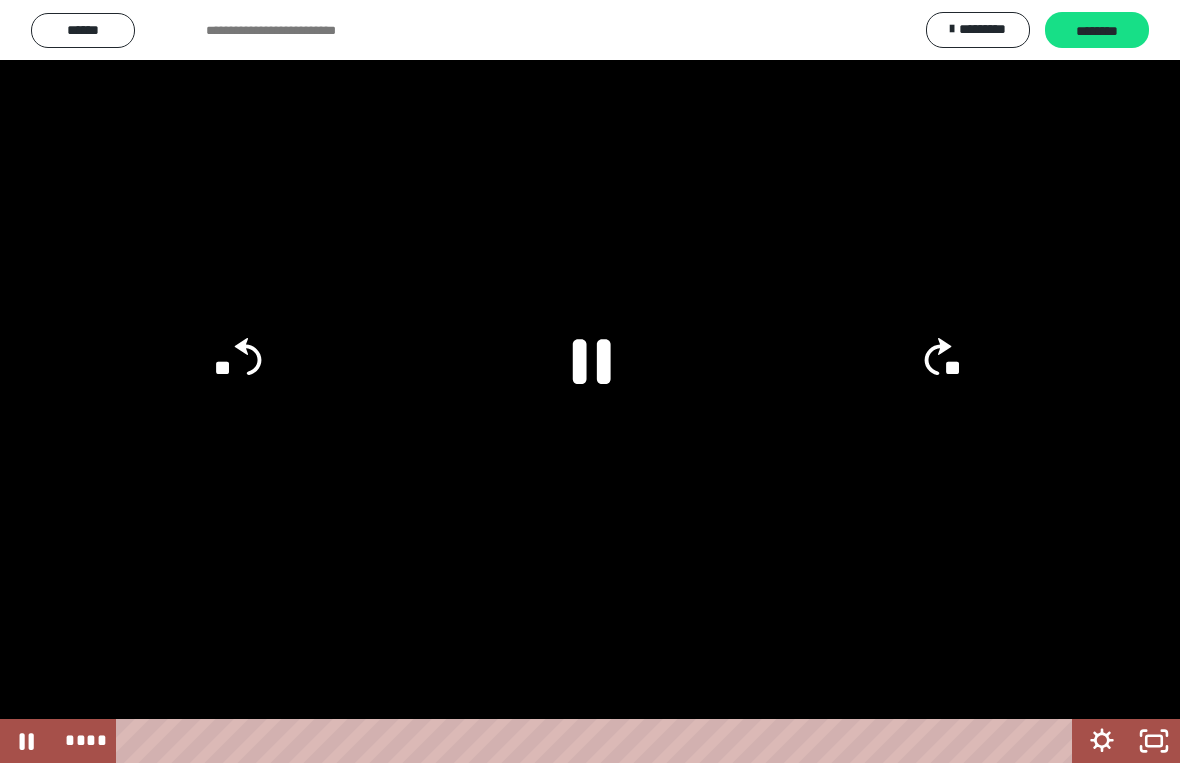 click 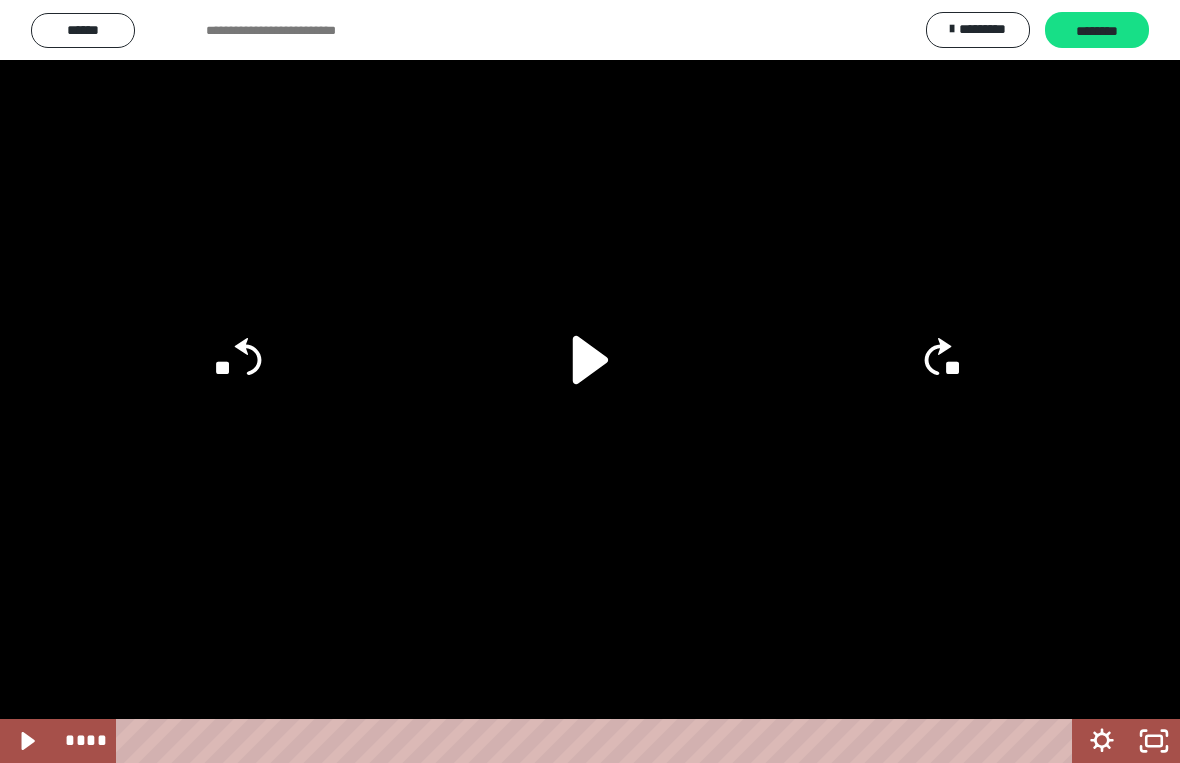 click 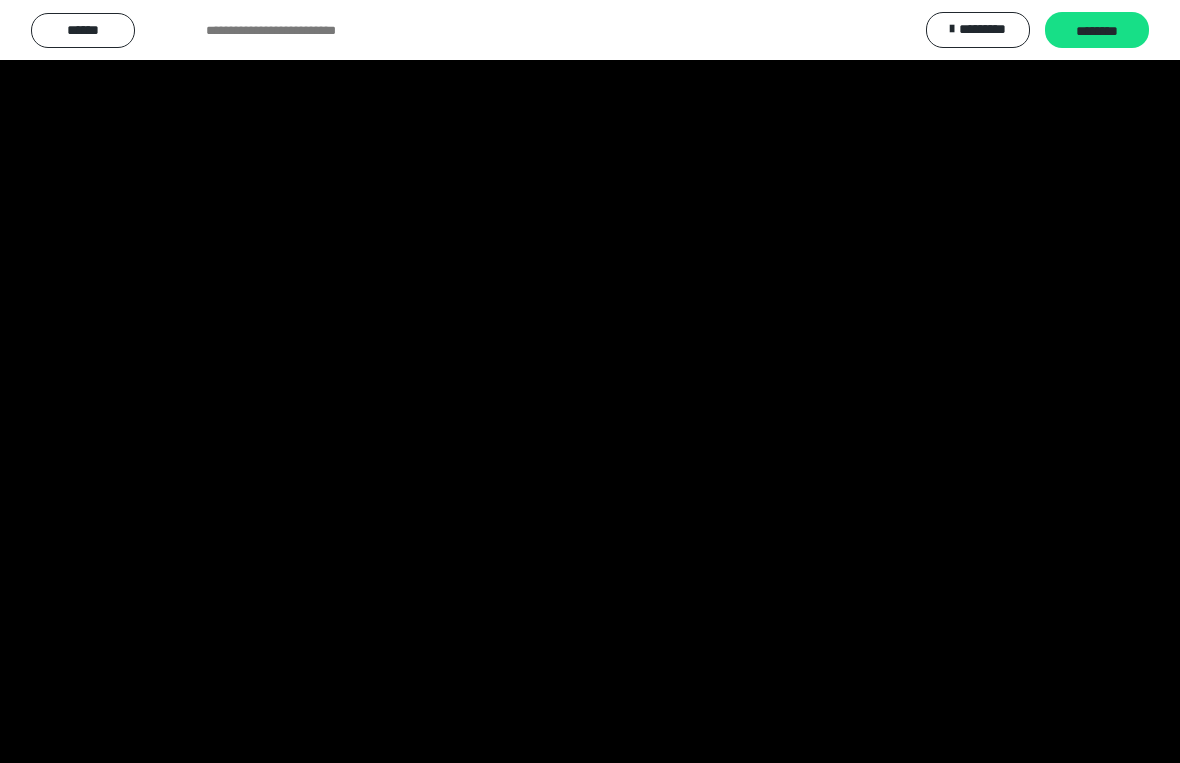 click at bounding box center [590, 381] 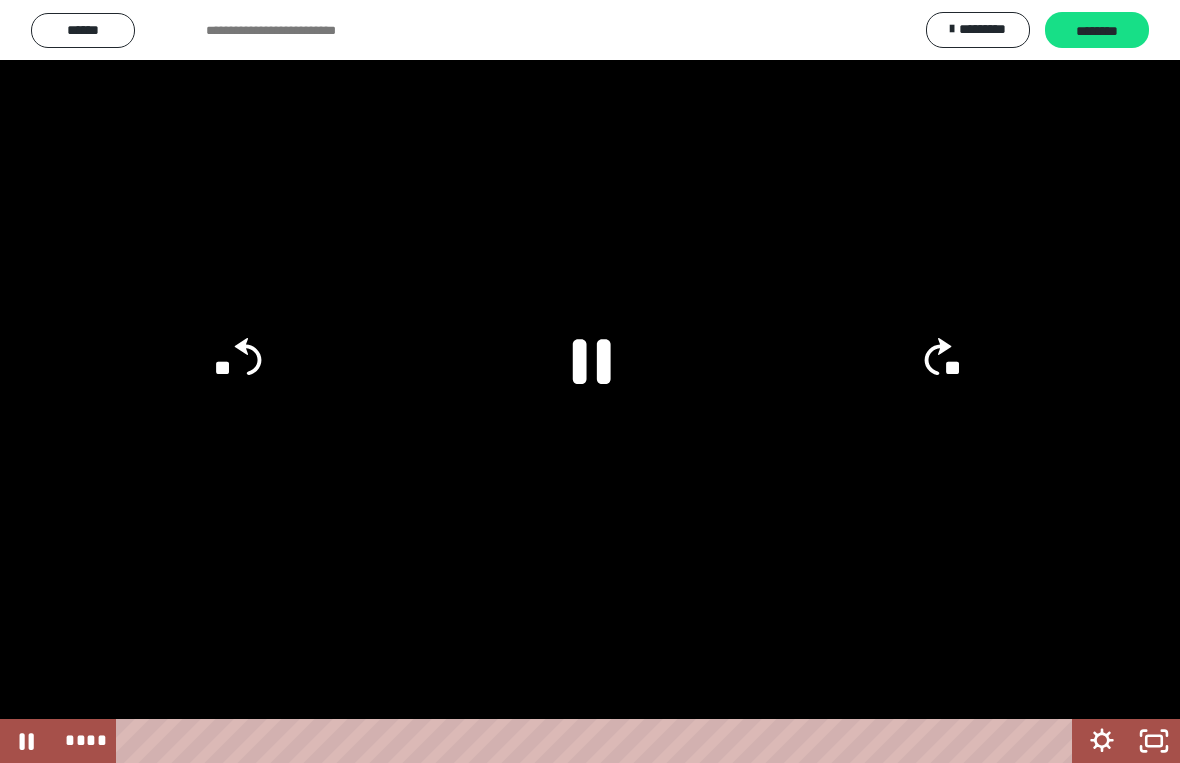 click 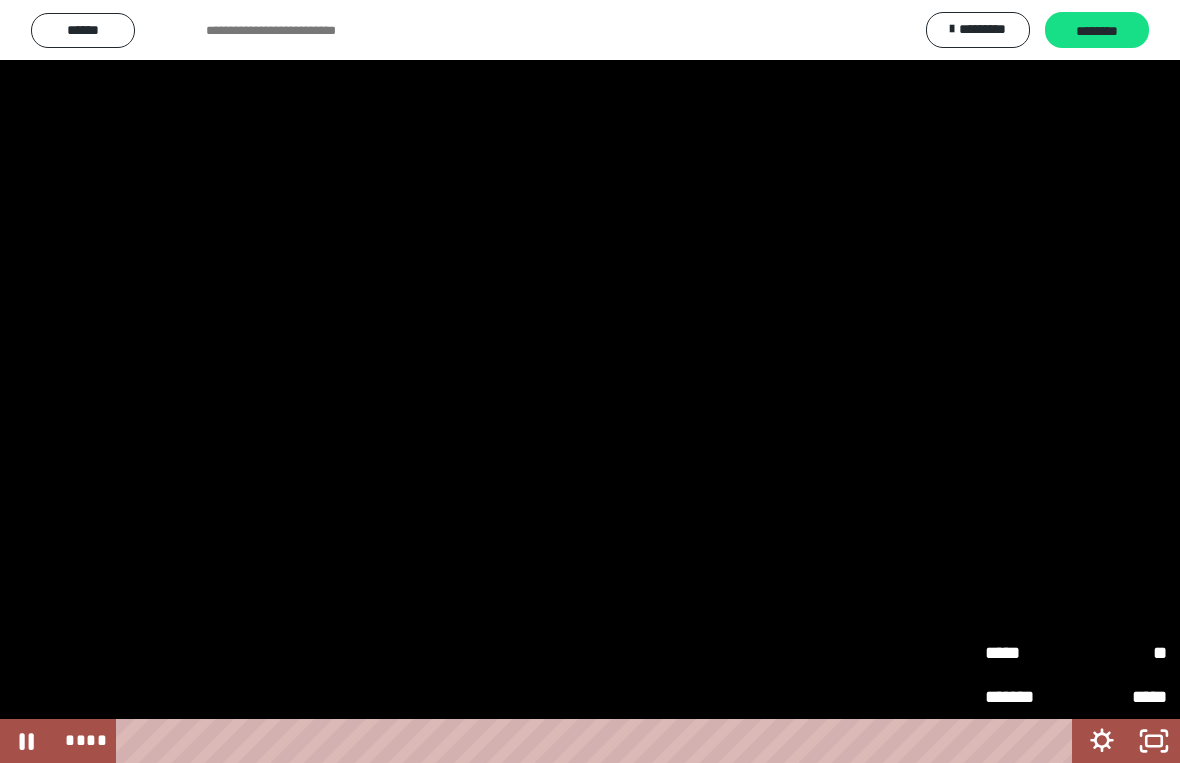 click on "**" at bounding box center (1121, 653) 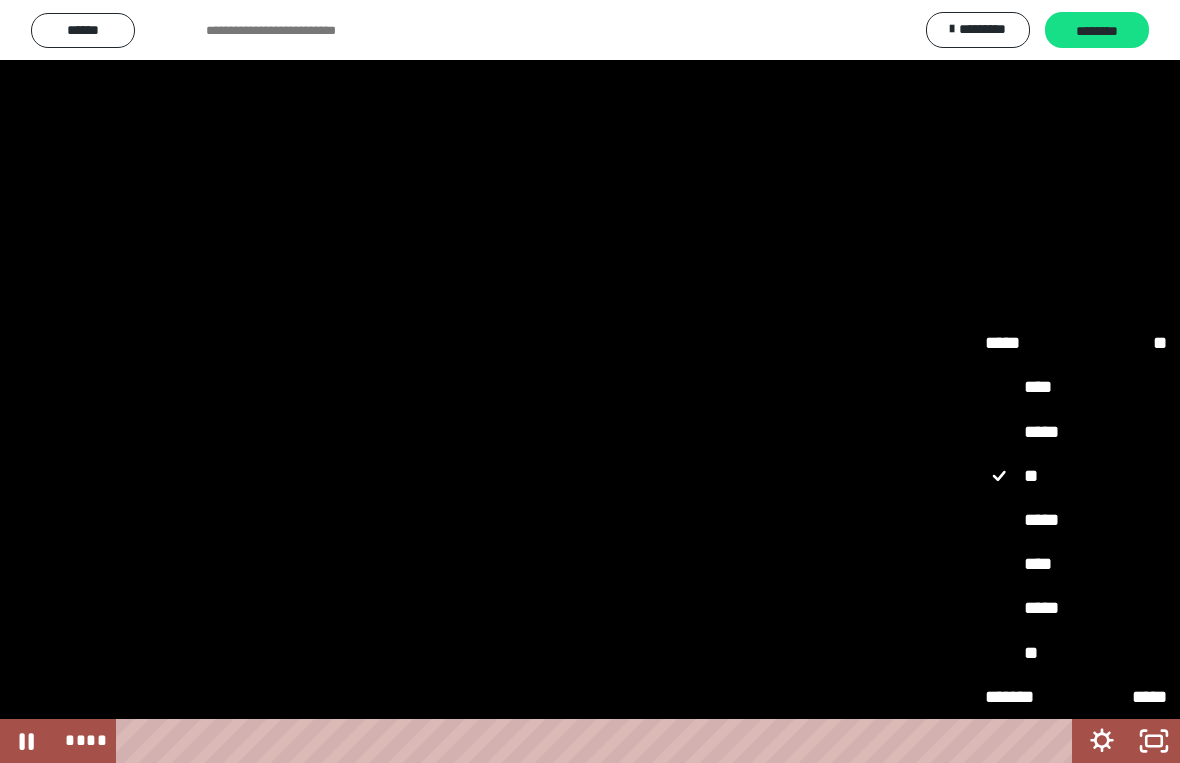 click on "*****" at bounding box center (1076, 520) 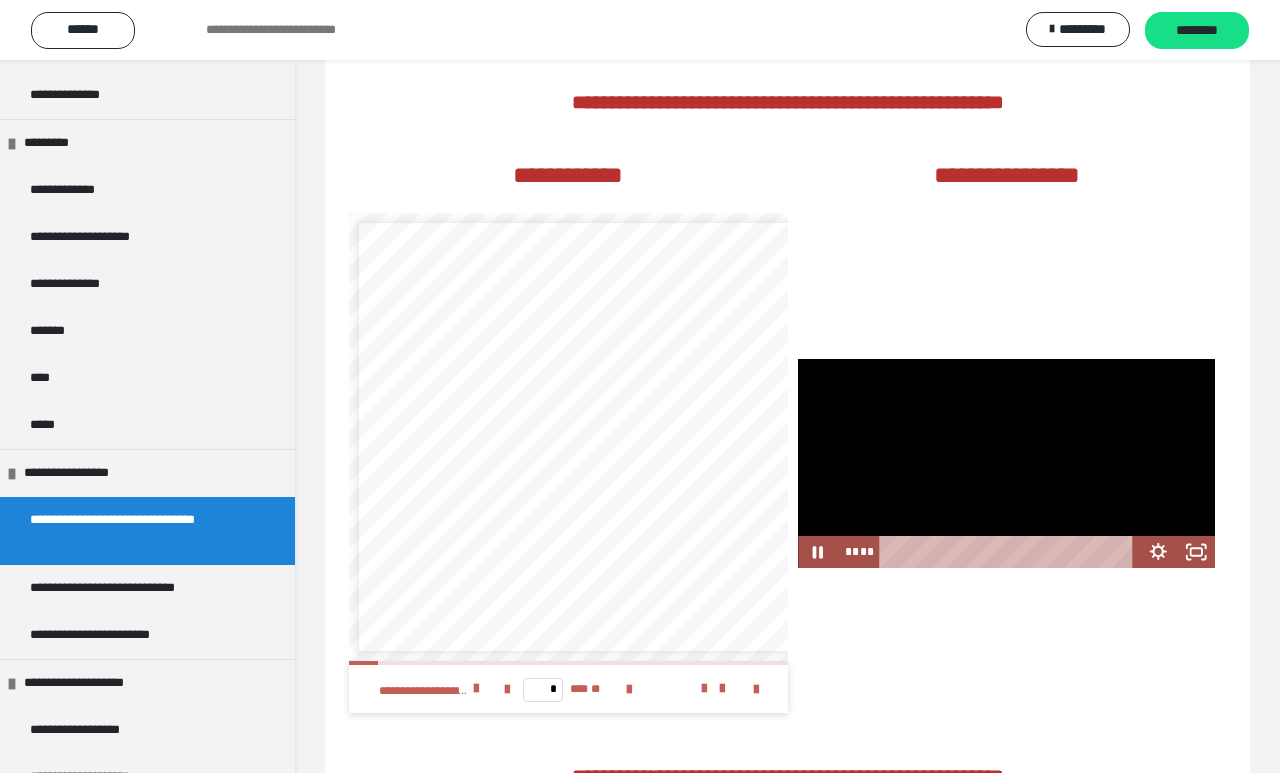 scroll, scrollTop: 520, scrollLeft: 0, axis: vertical 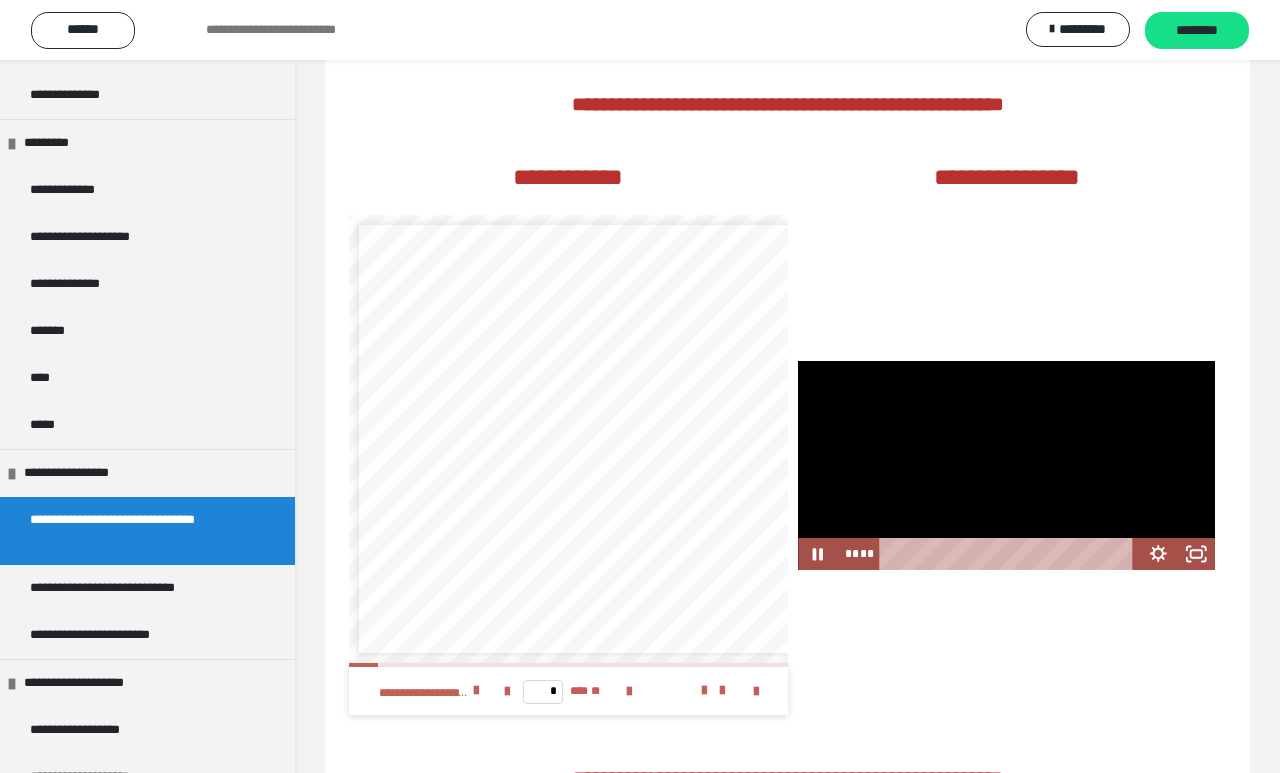 click 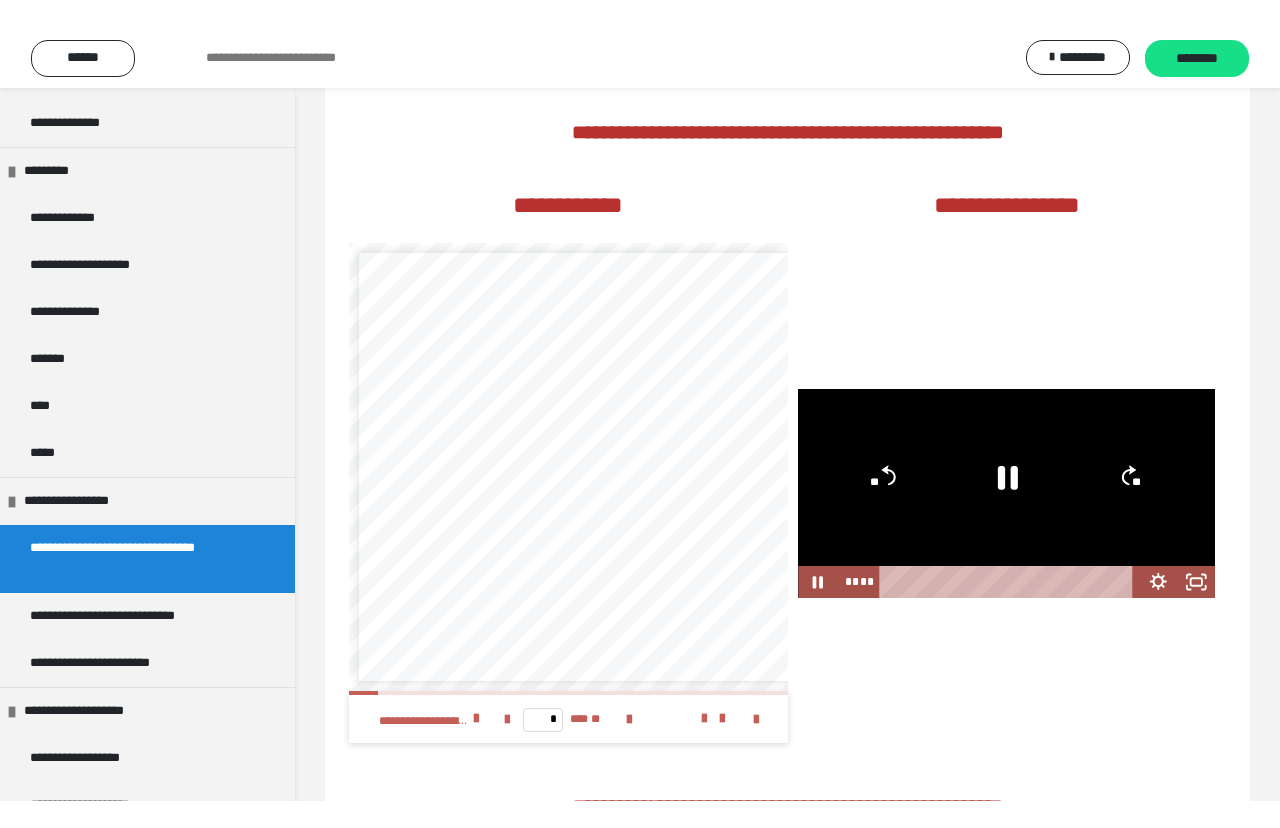 scroll, scrollTop: 24, scrollLeft: 0, axis: vertical 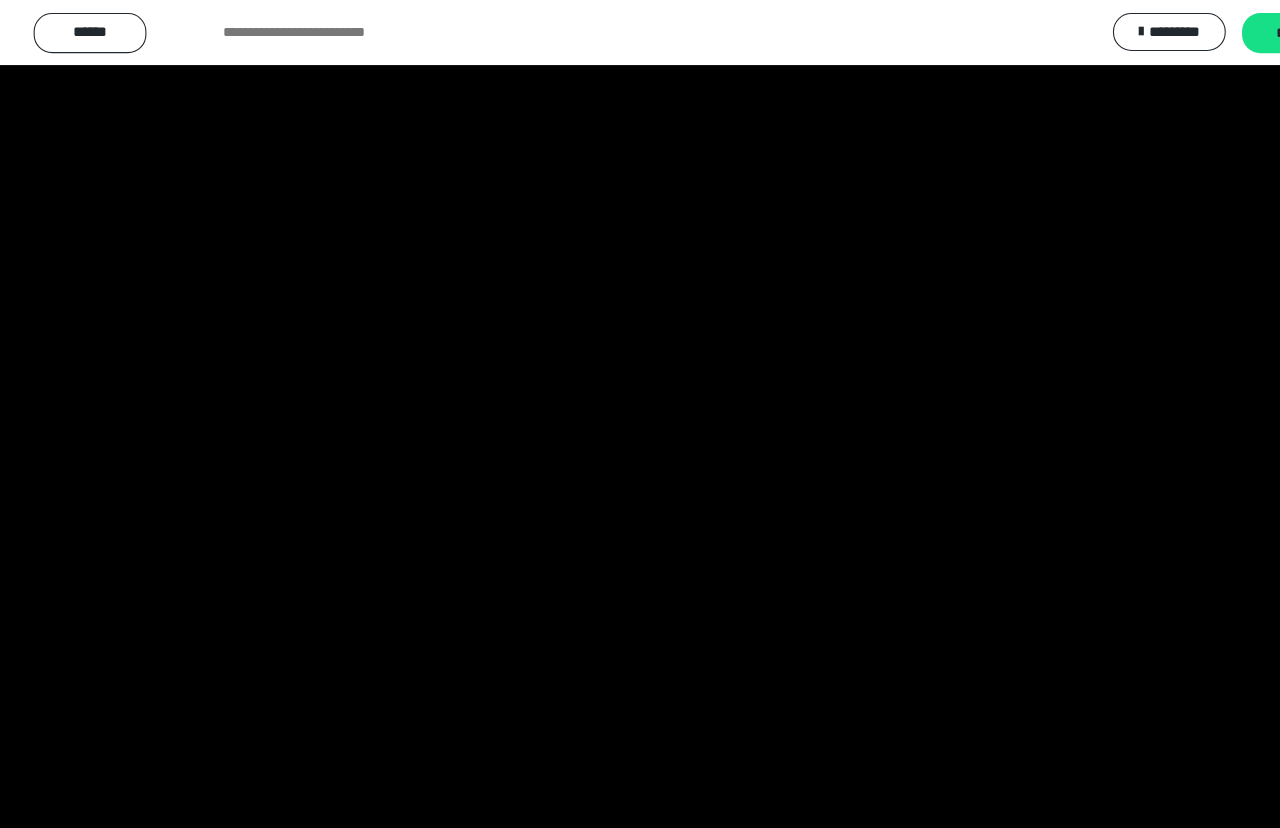 click at bounding box center (640, 414) 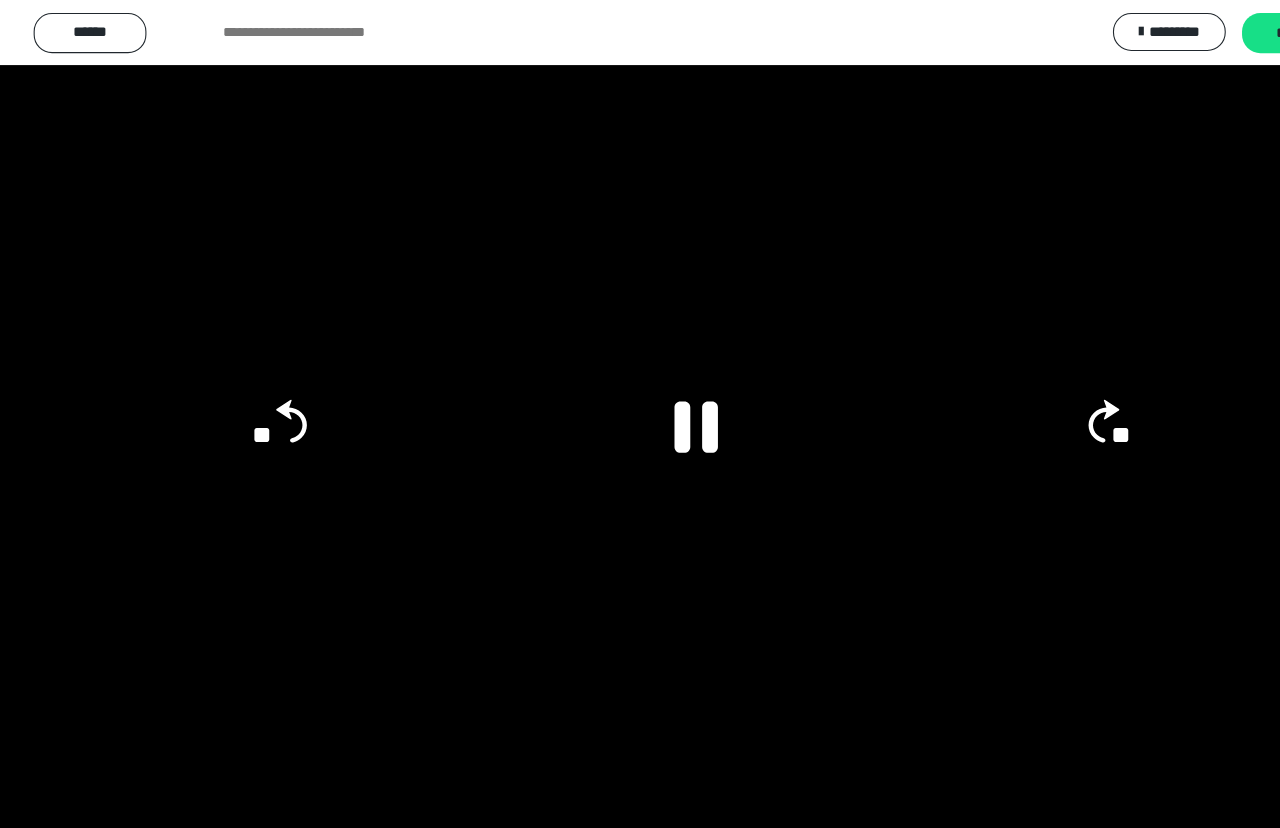 click at bounding box center [640, 414] 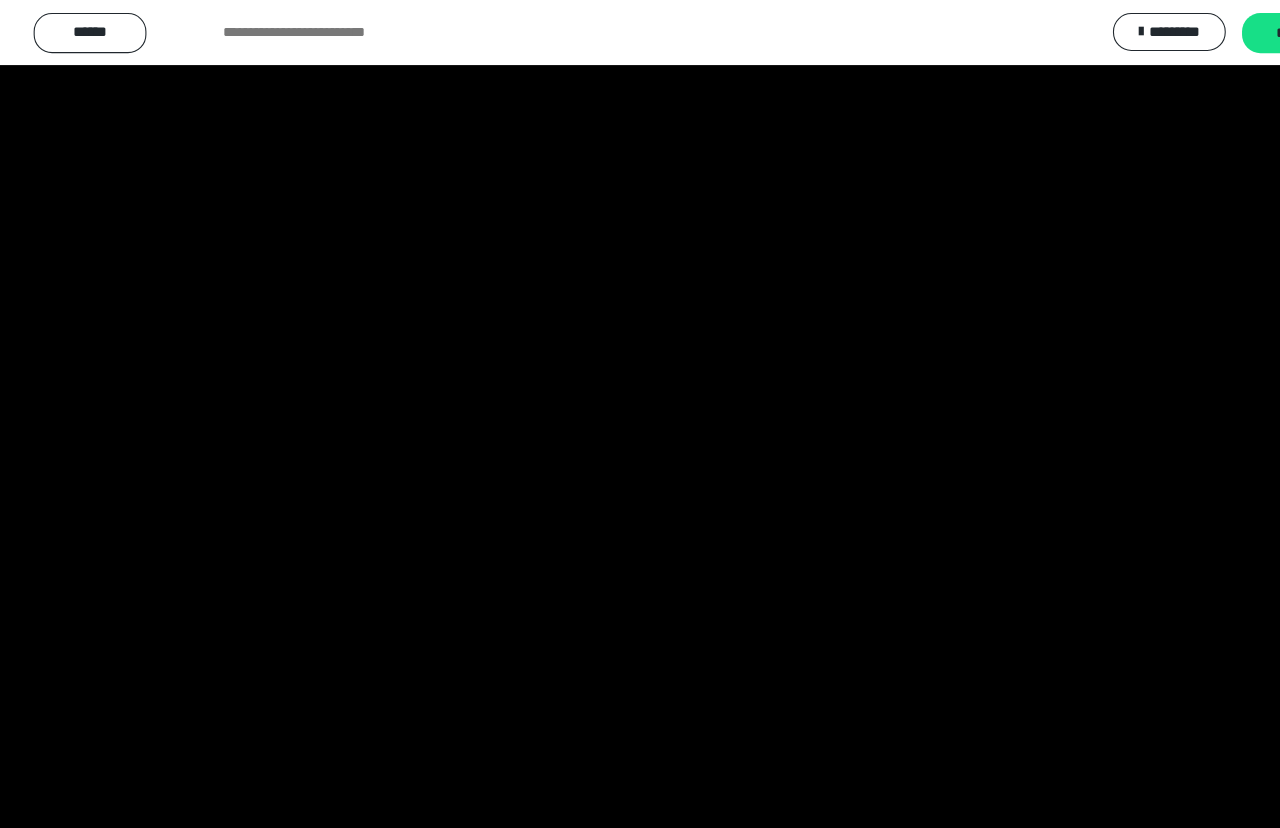 click at bounding box center [640, 414] 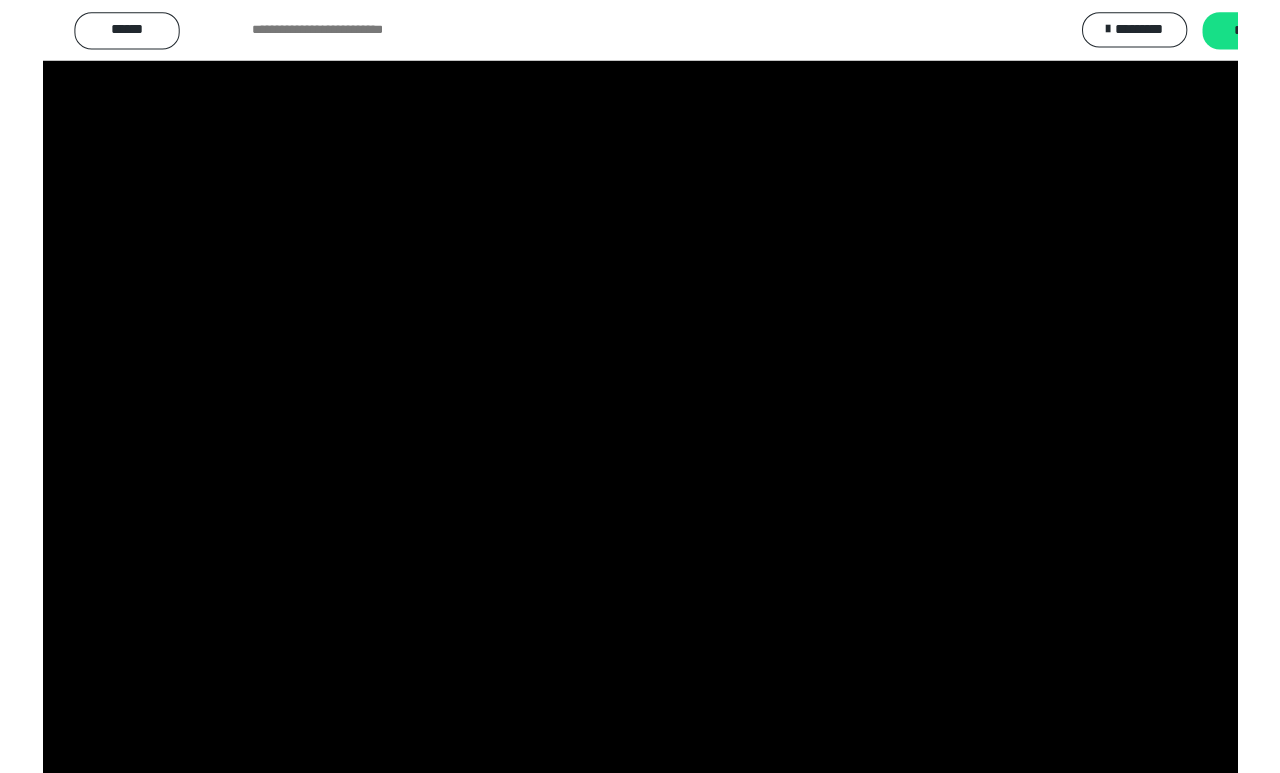 scroll, scrollTop: 520, scrollLeft: 0, axis: vertical 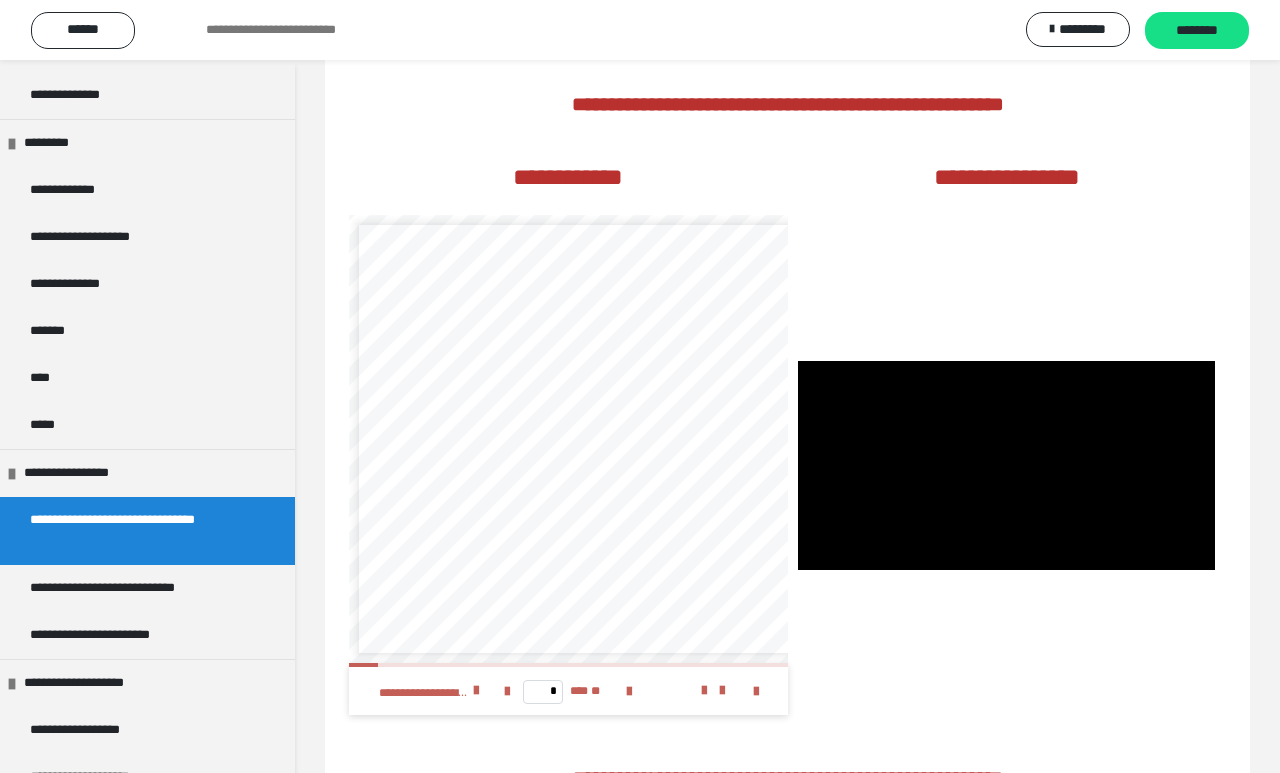 click at bounding box center [1006, 466] 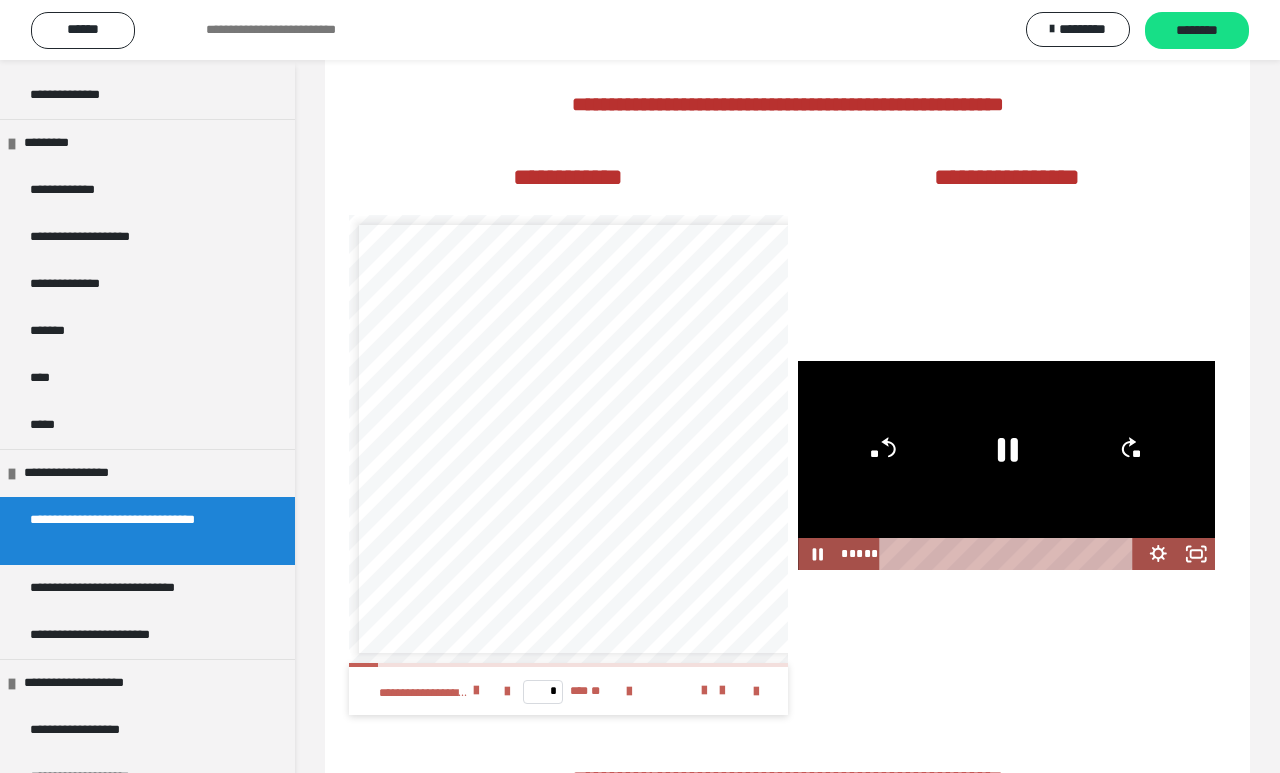 click 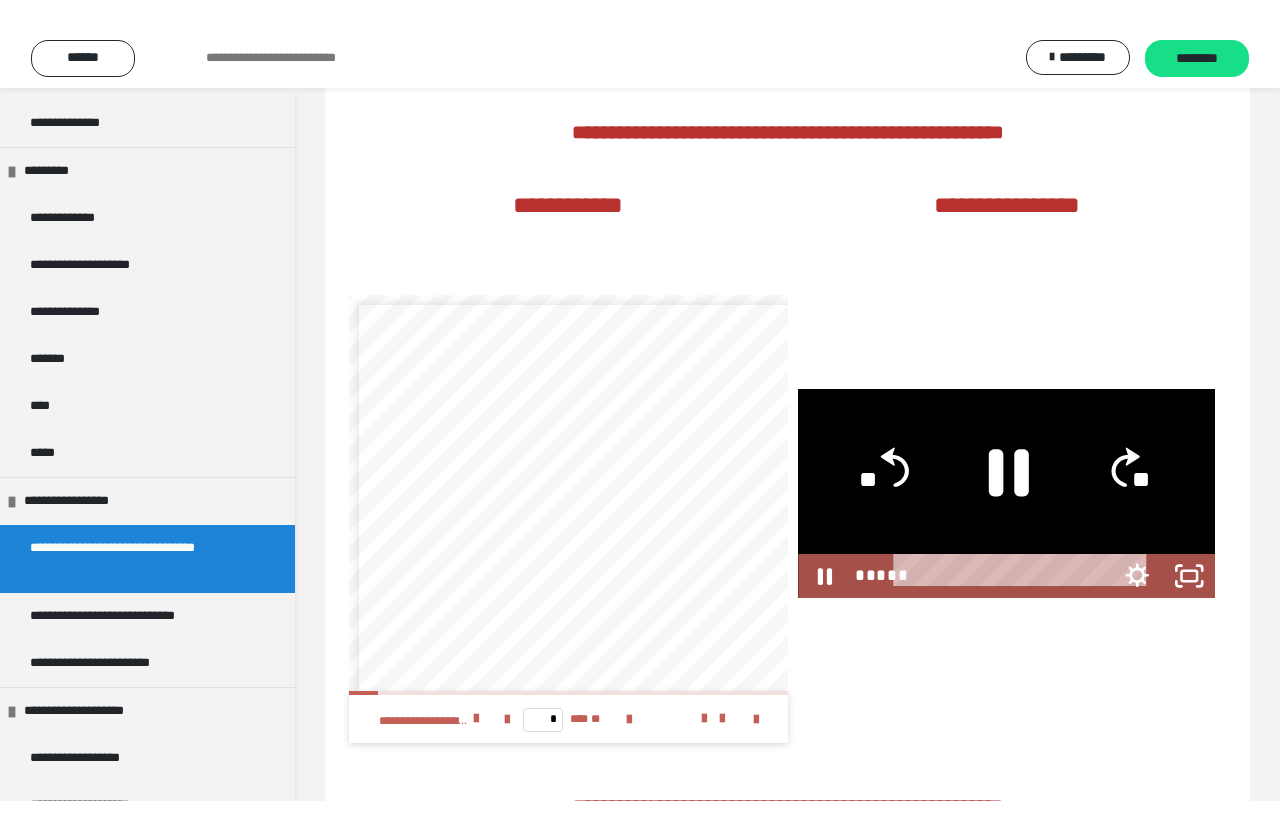 scroll, scrollTop: 24, scrollLeft: 0, axis: vertical 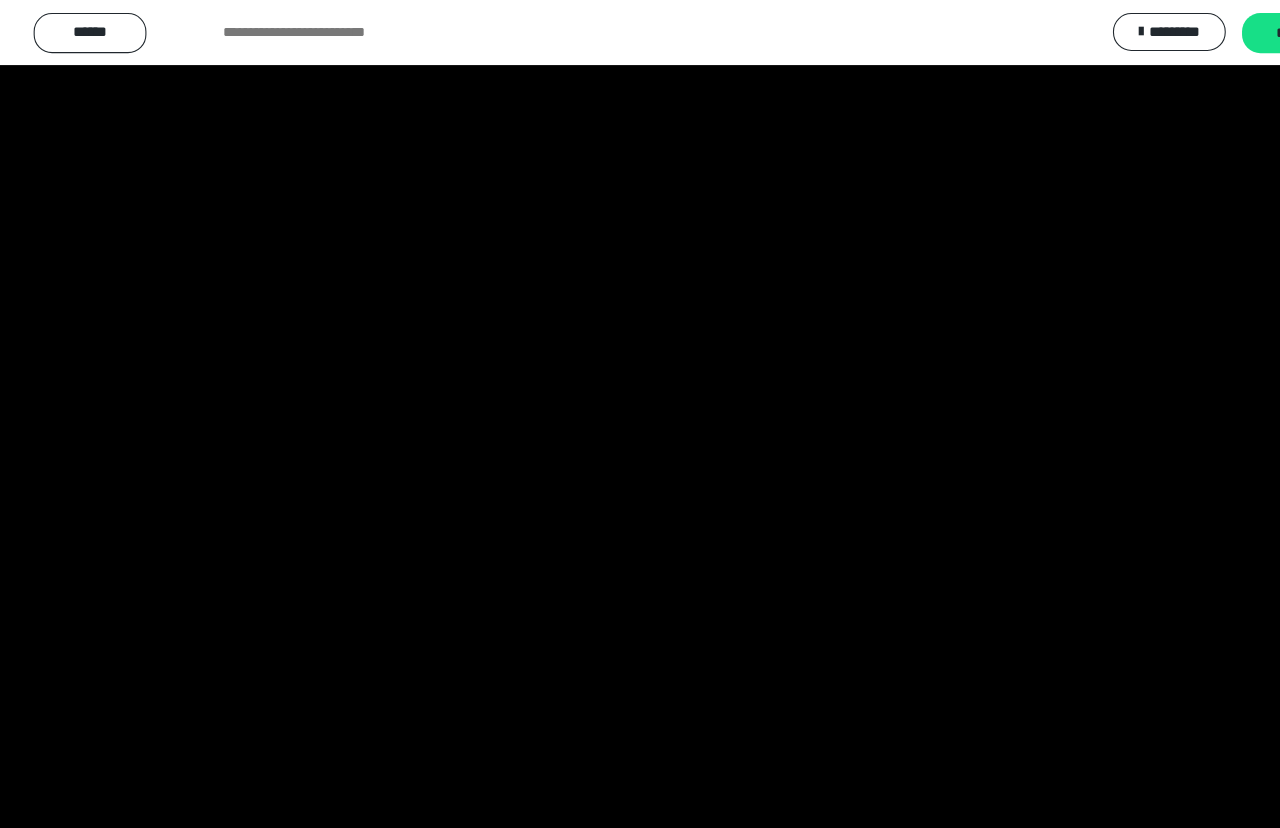 click at bounding box center (640, 414) 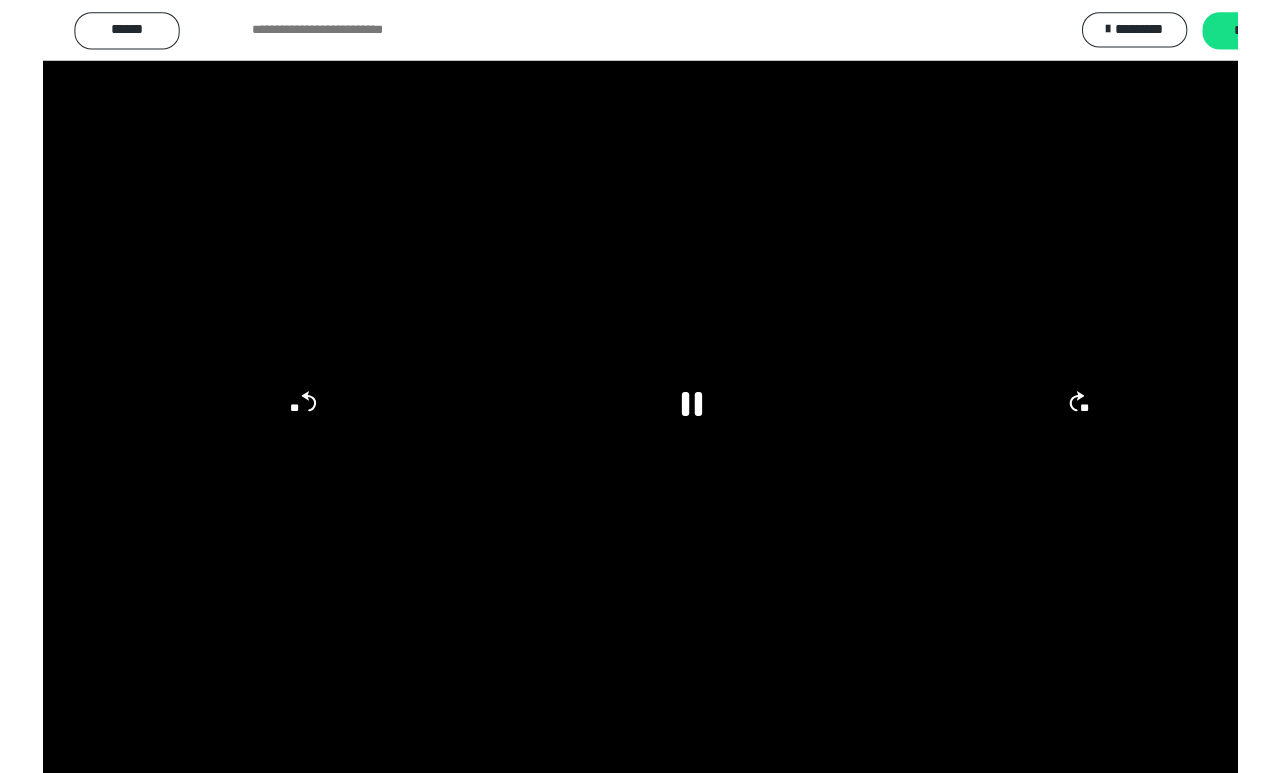 scroll, scrollTop: 520, scrollLeft: 0, axis: vertical 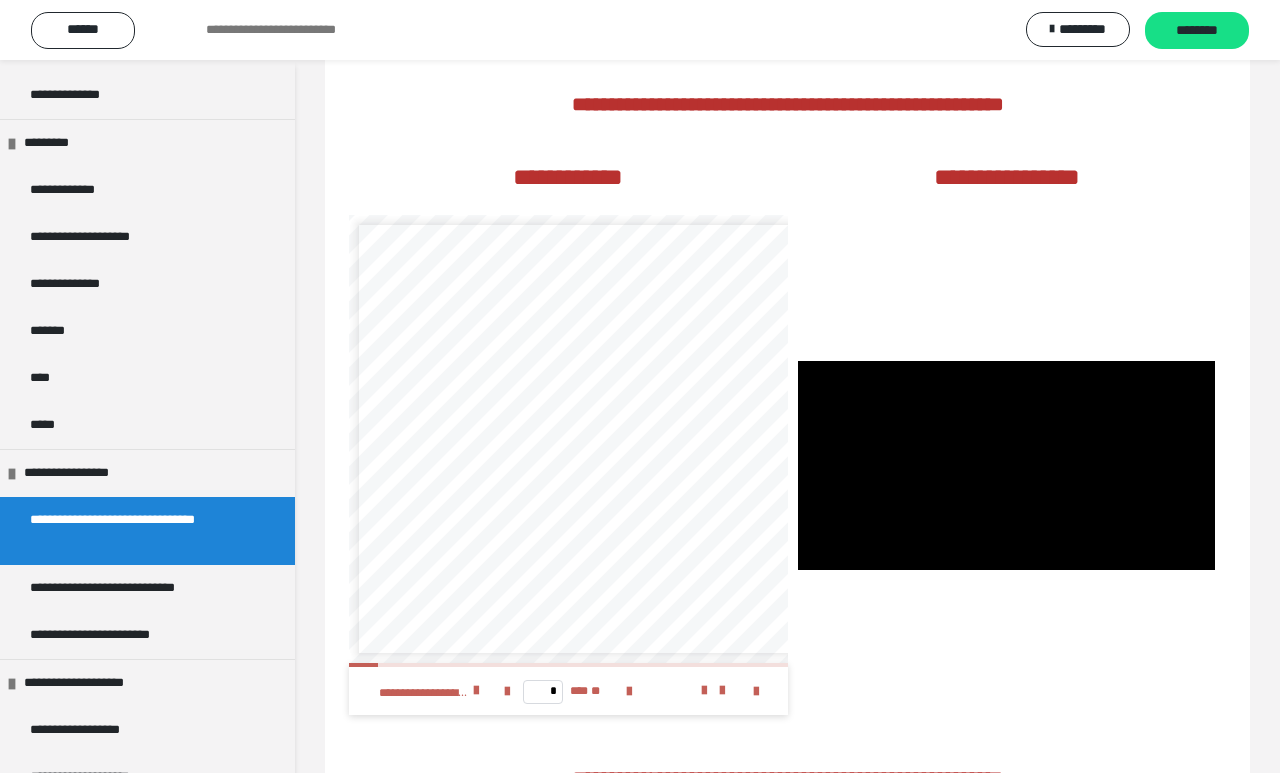 click at bounding box center [1006, 466] 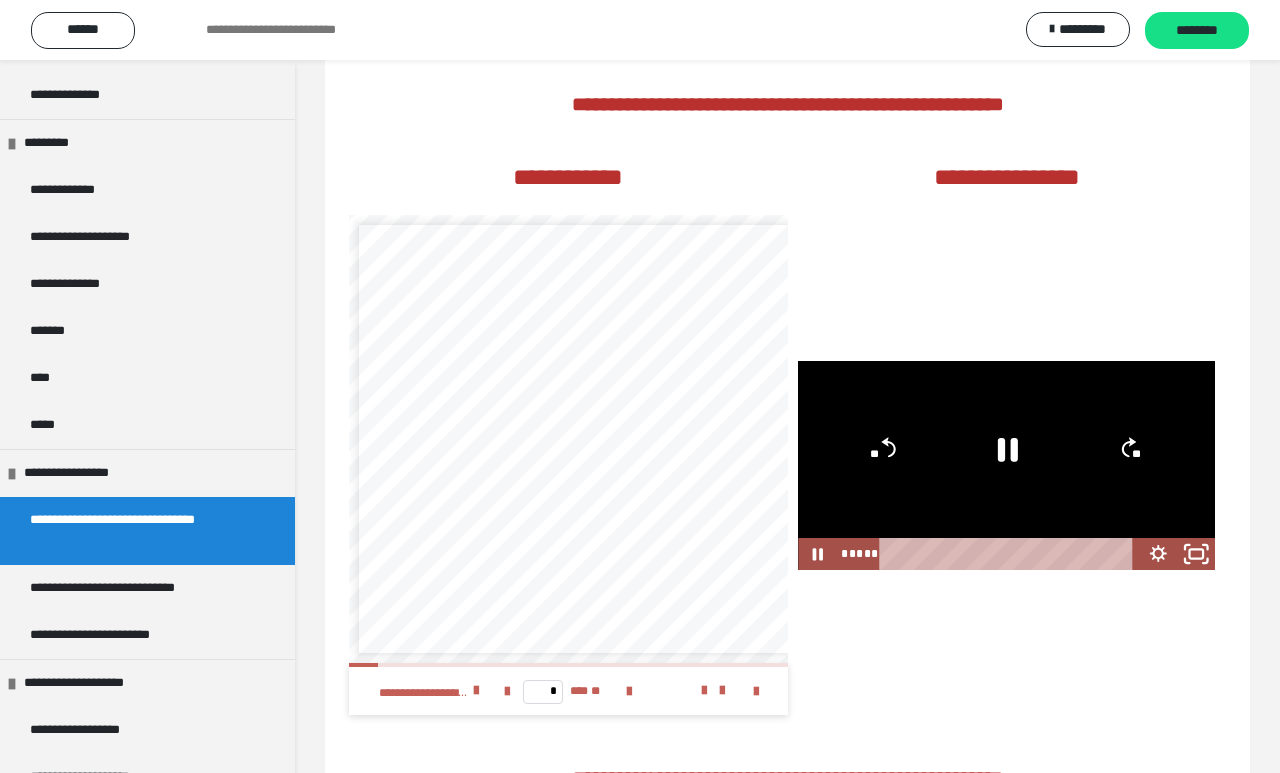 click 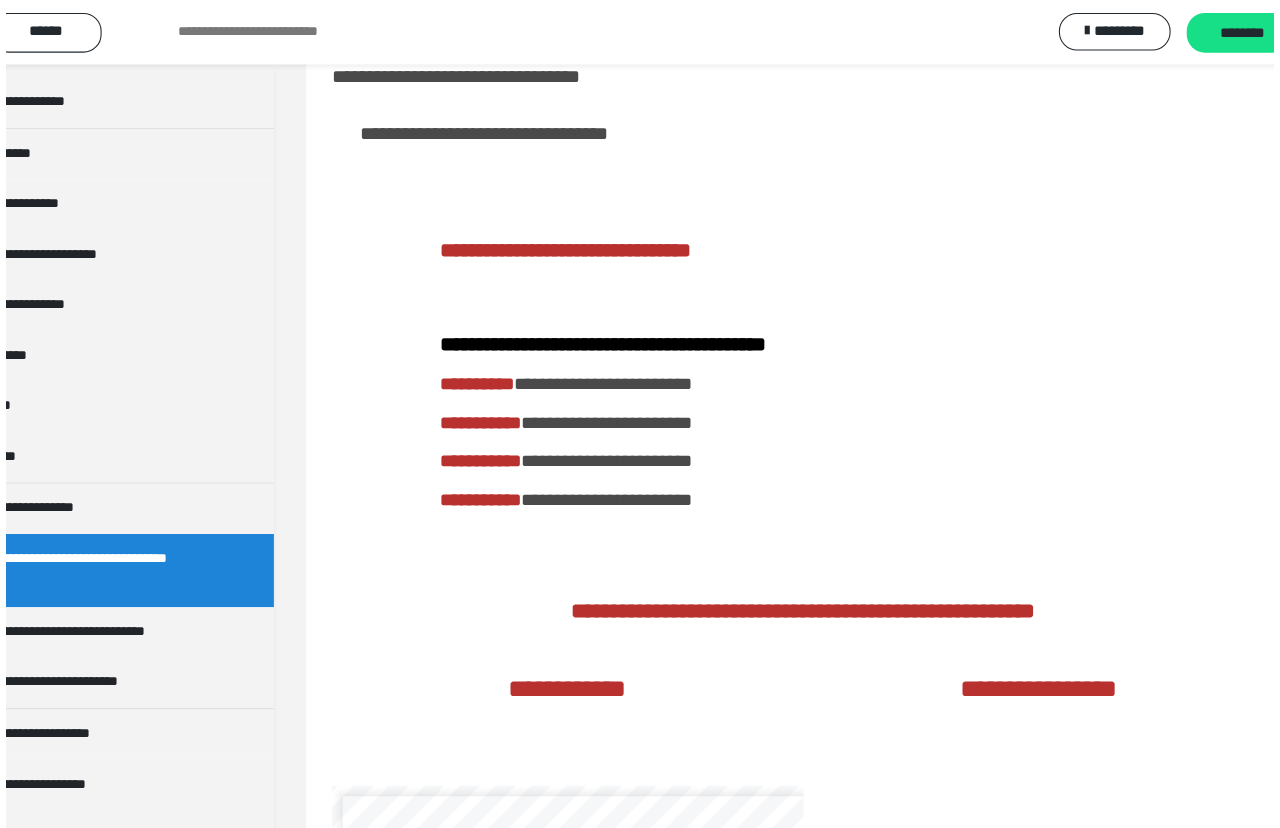 scroll, scrollTop: 24, scrollLeft: 0, axis: vertical 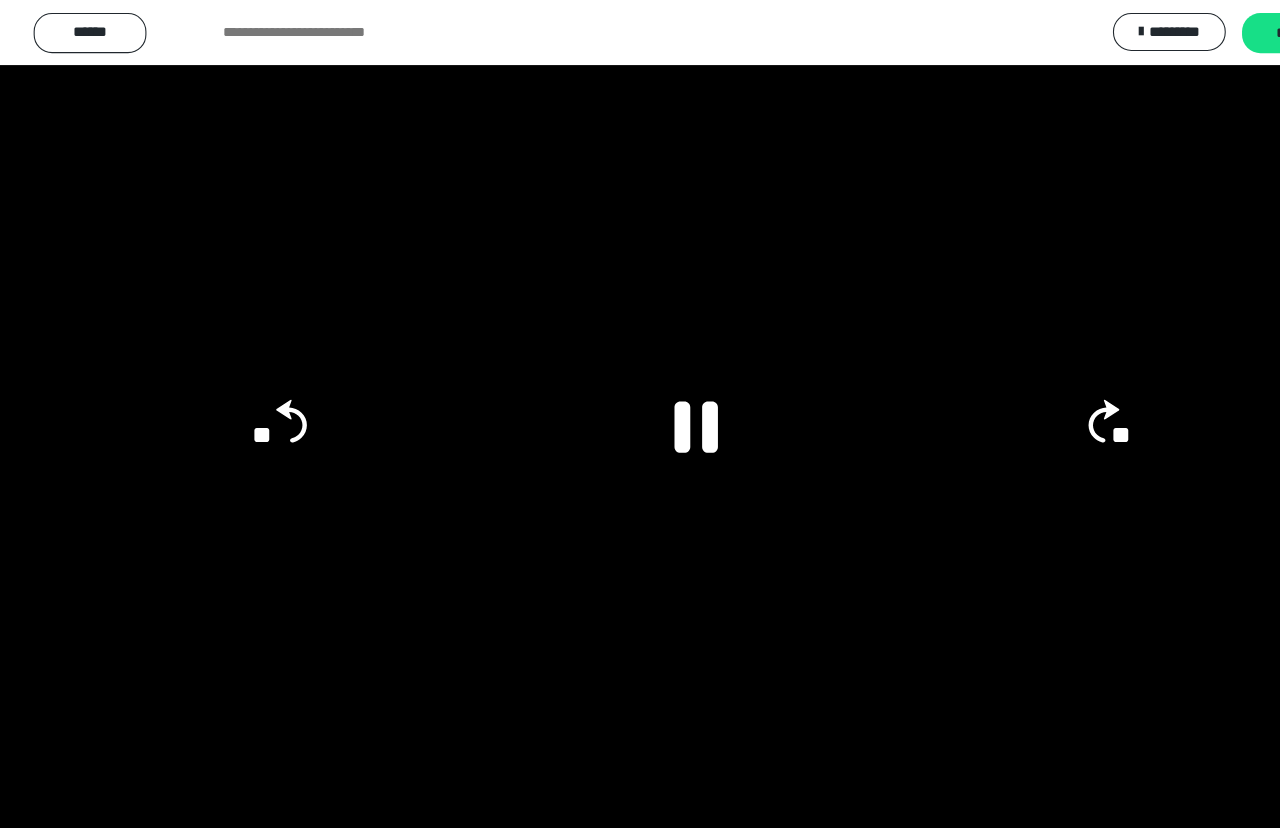 click at bounding box center (640, 414) 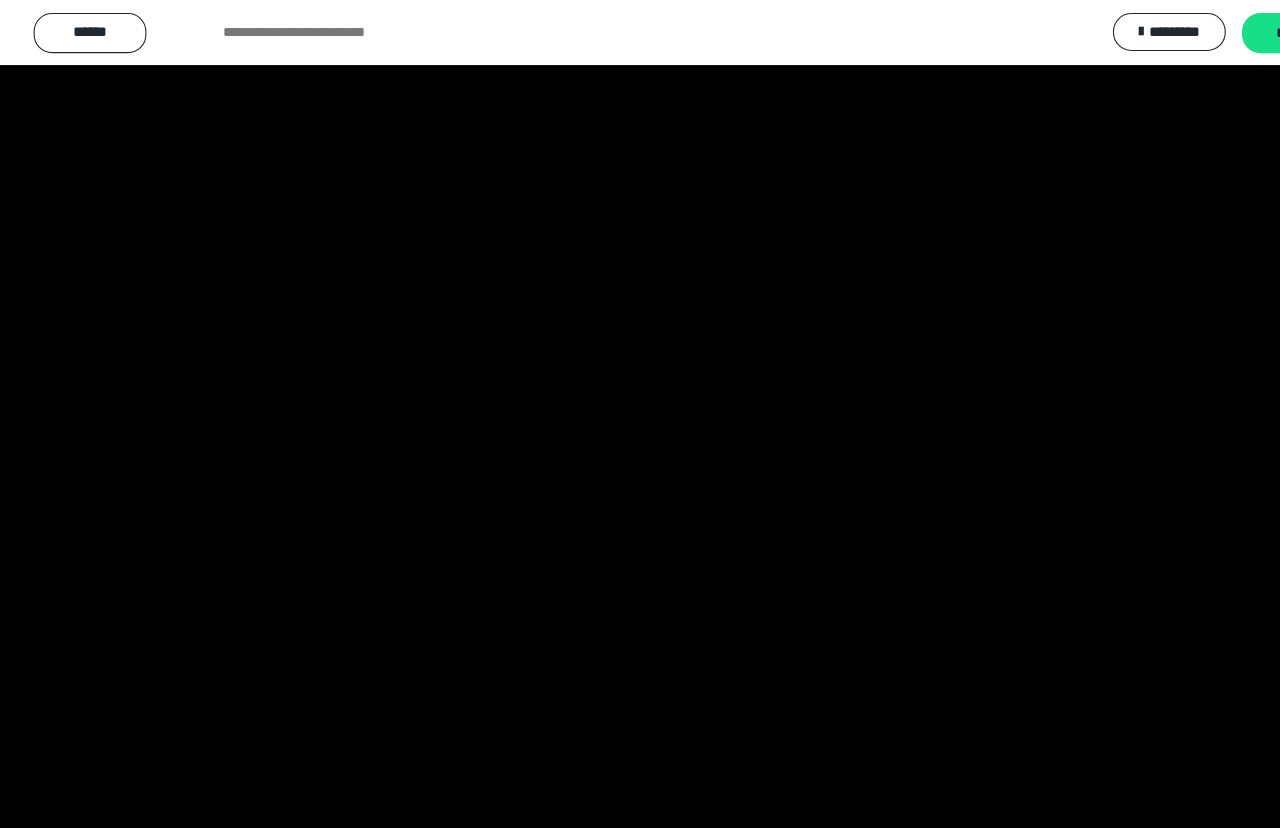 click at bounding box center (640, 414) 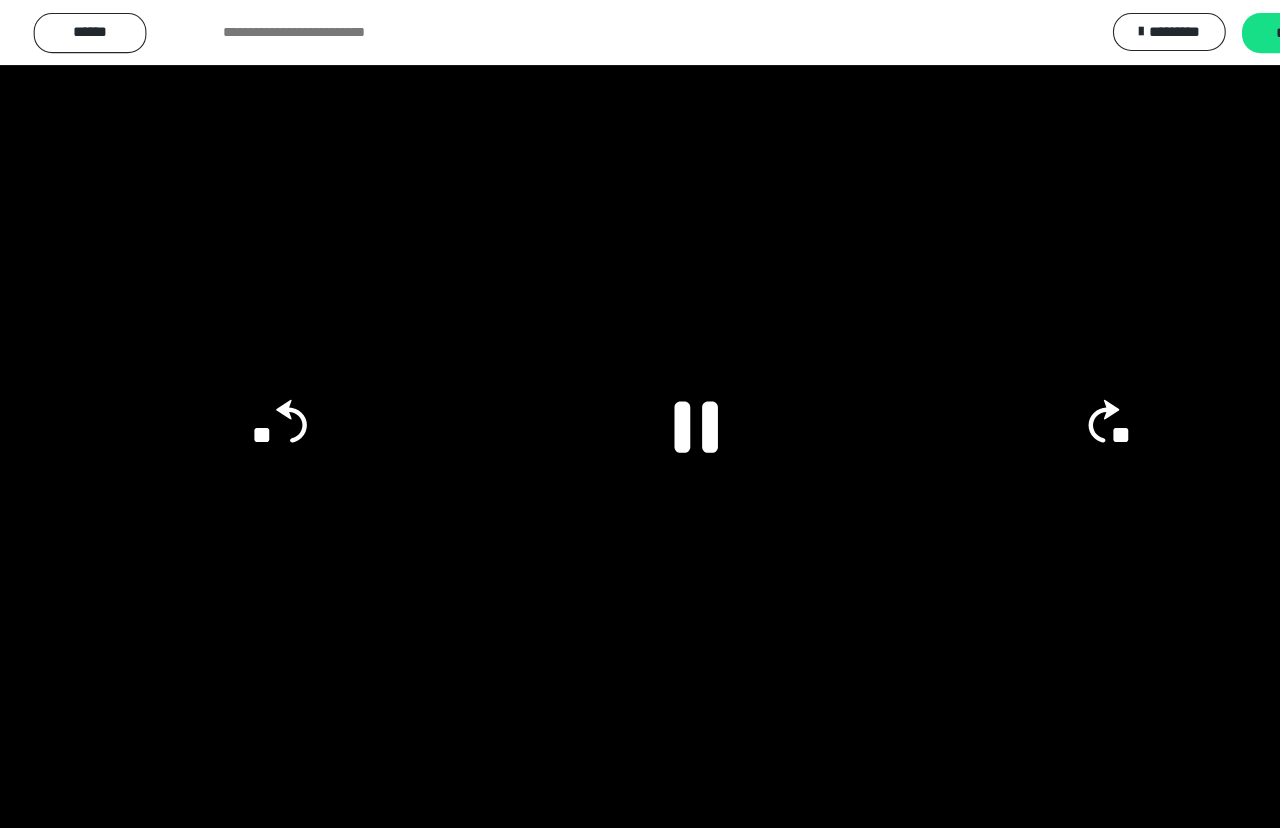 click 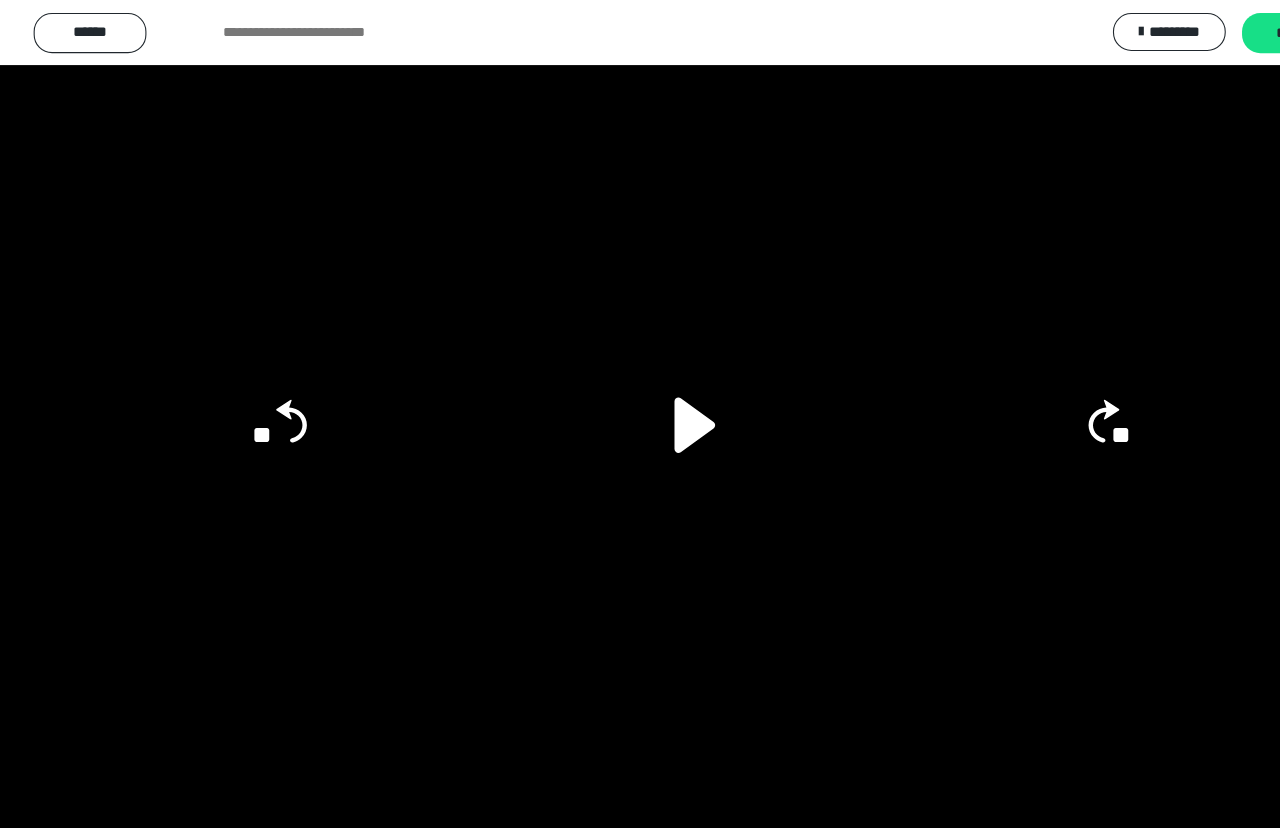 click 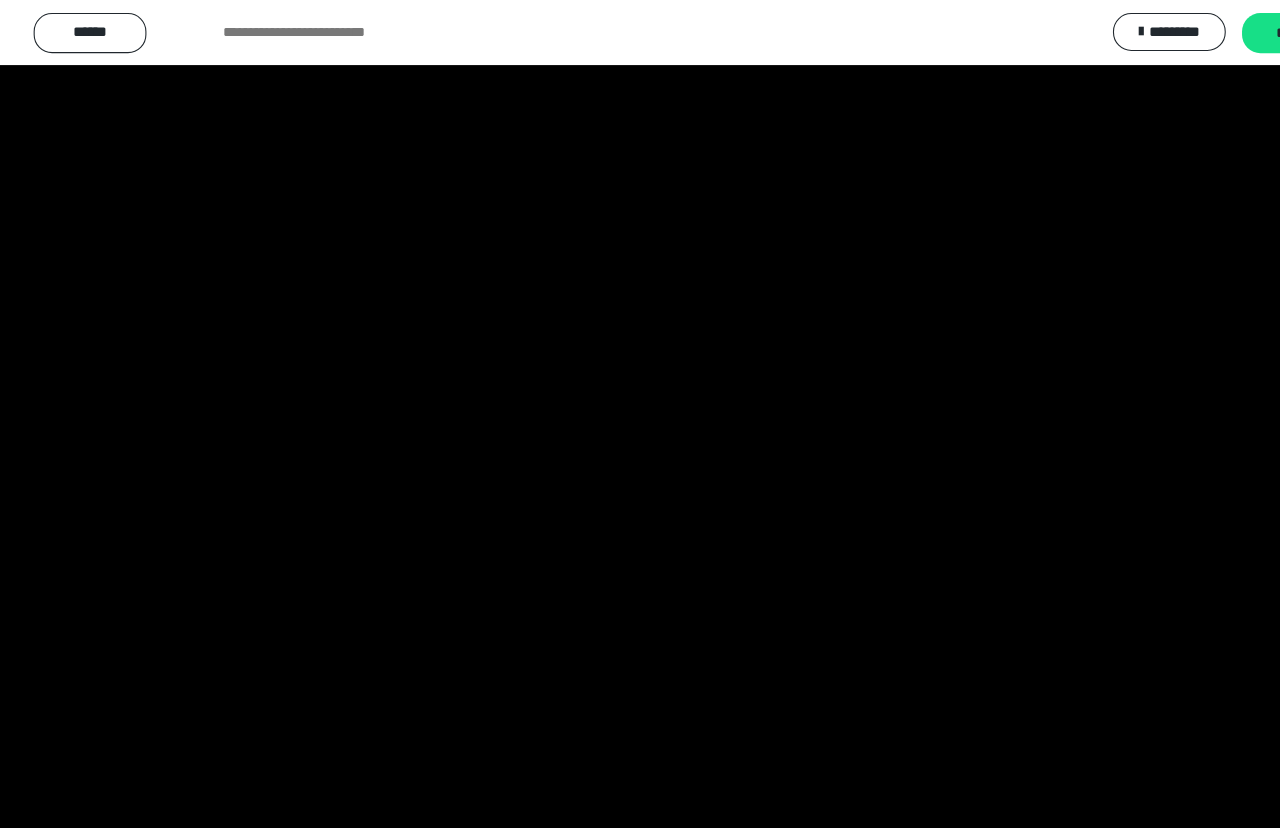 click at bounding box center [640, 414] 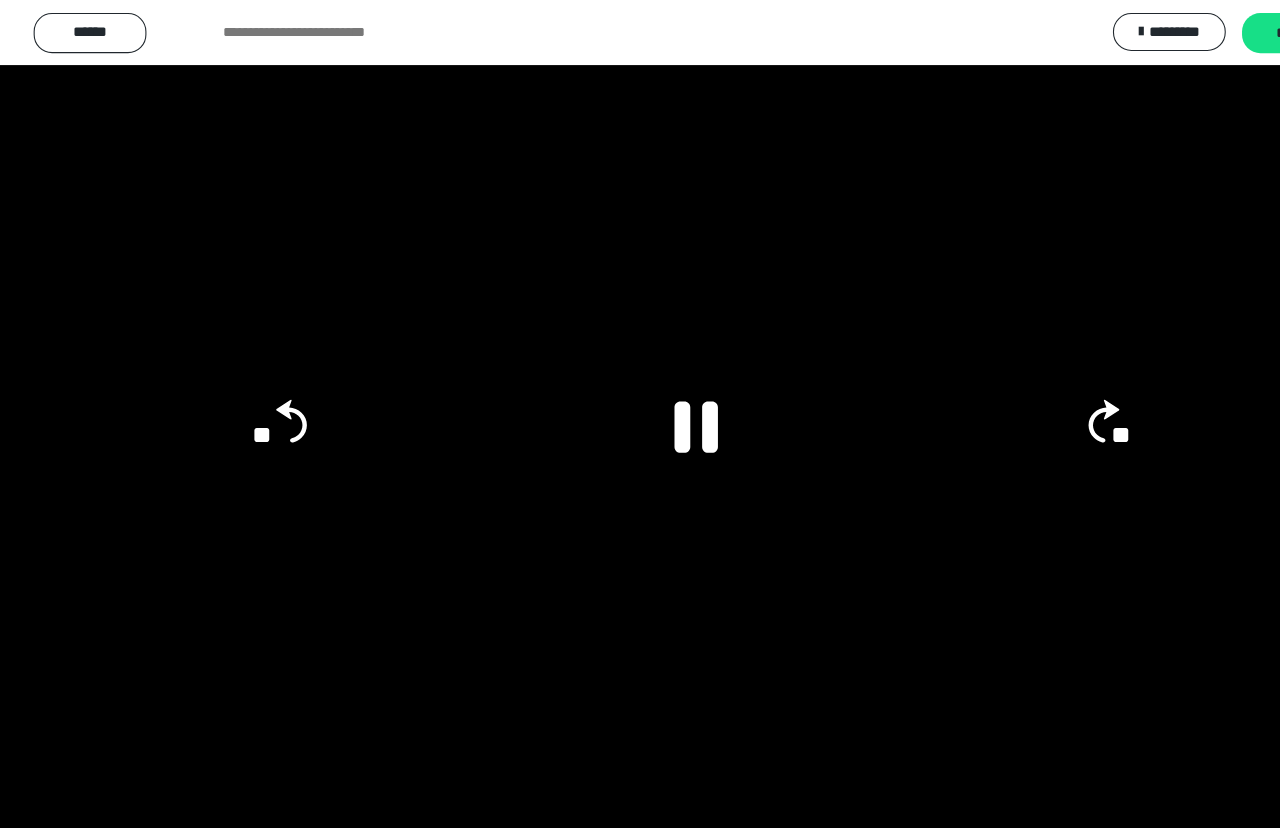 click 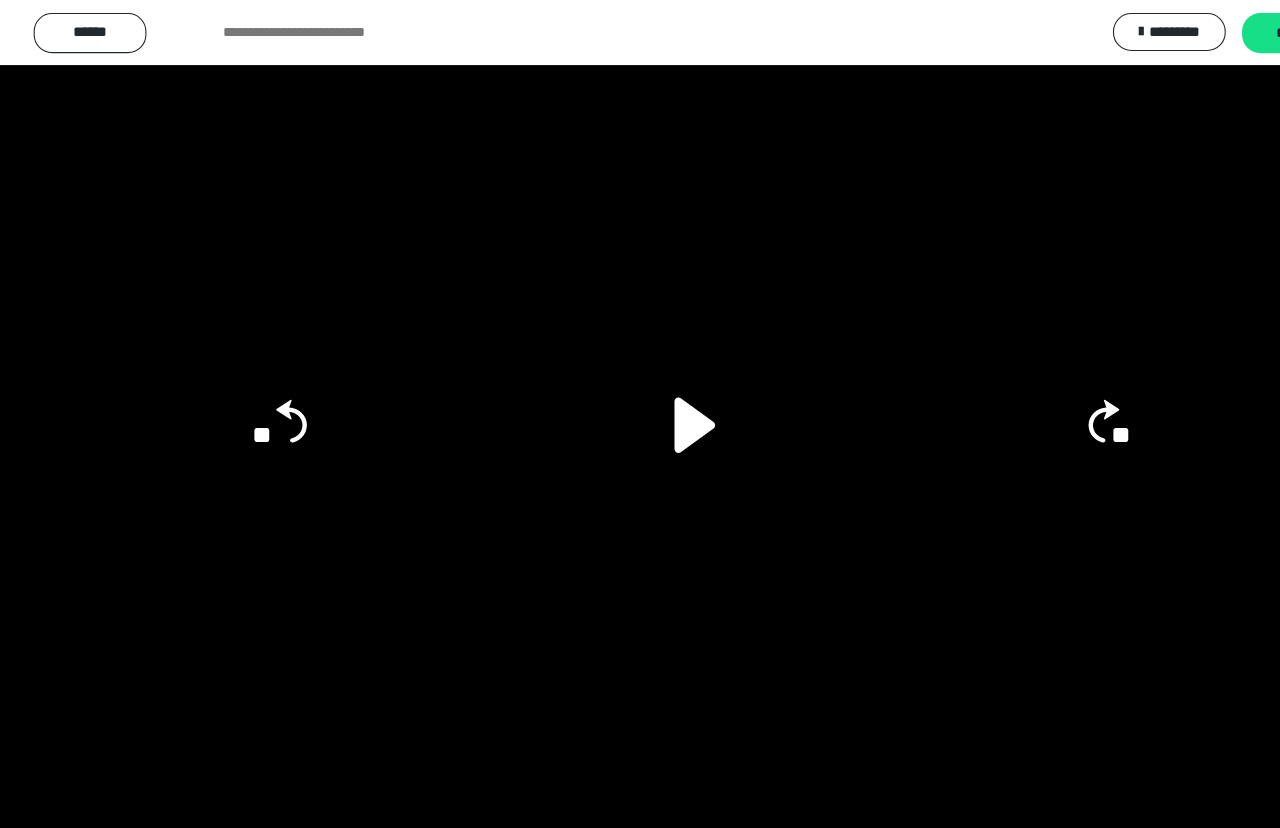 click 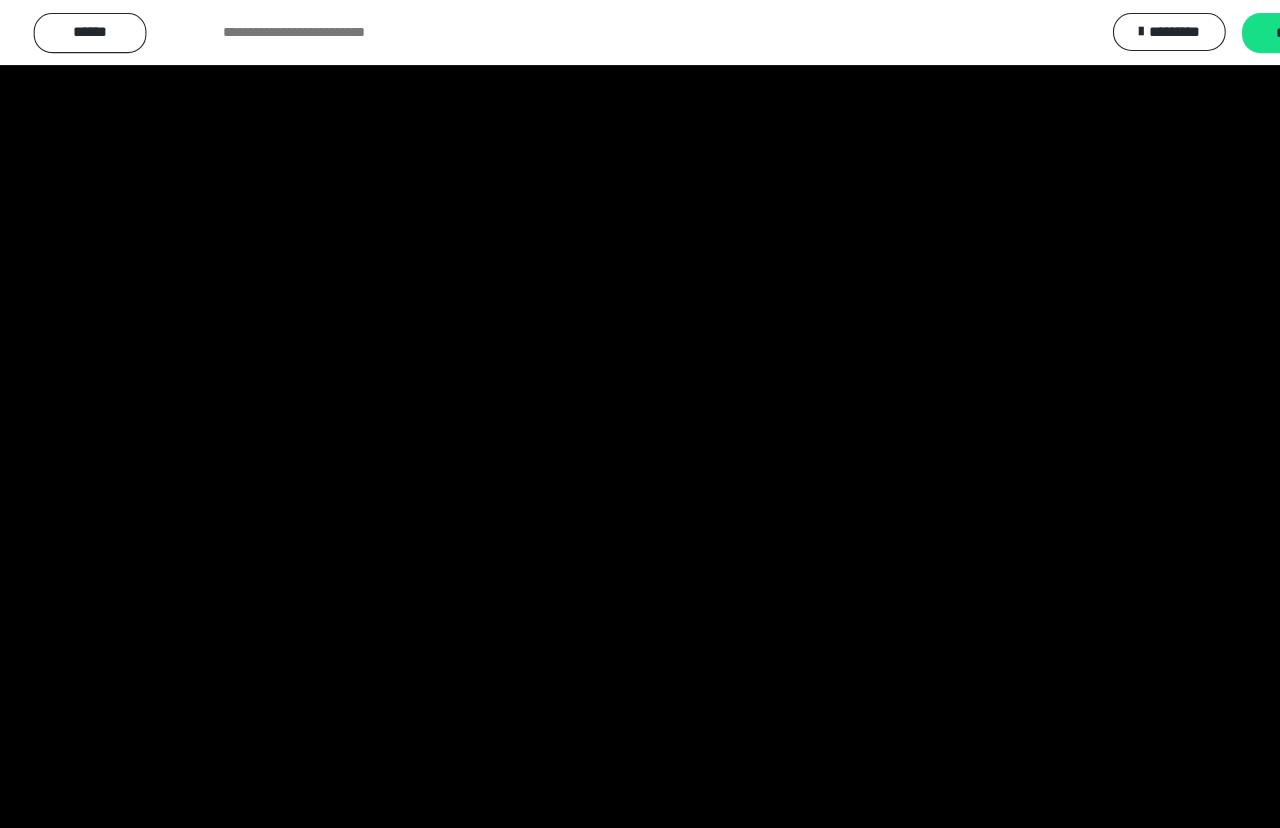click at bounding box center [640, 414] 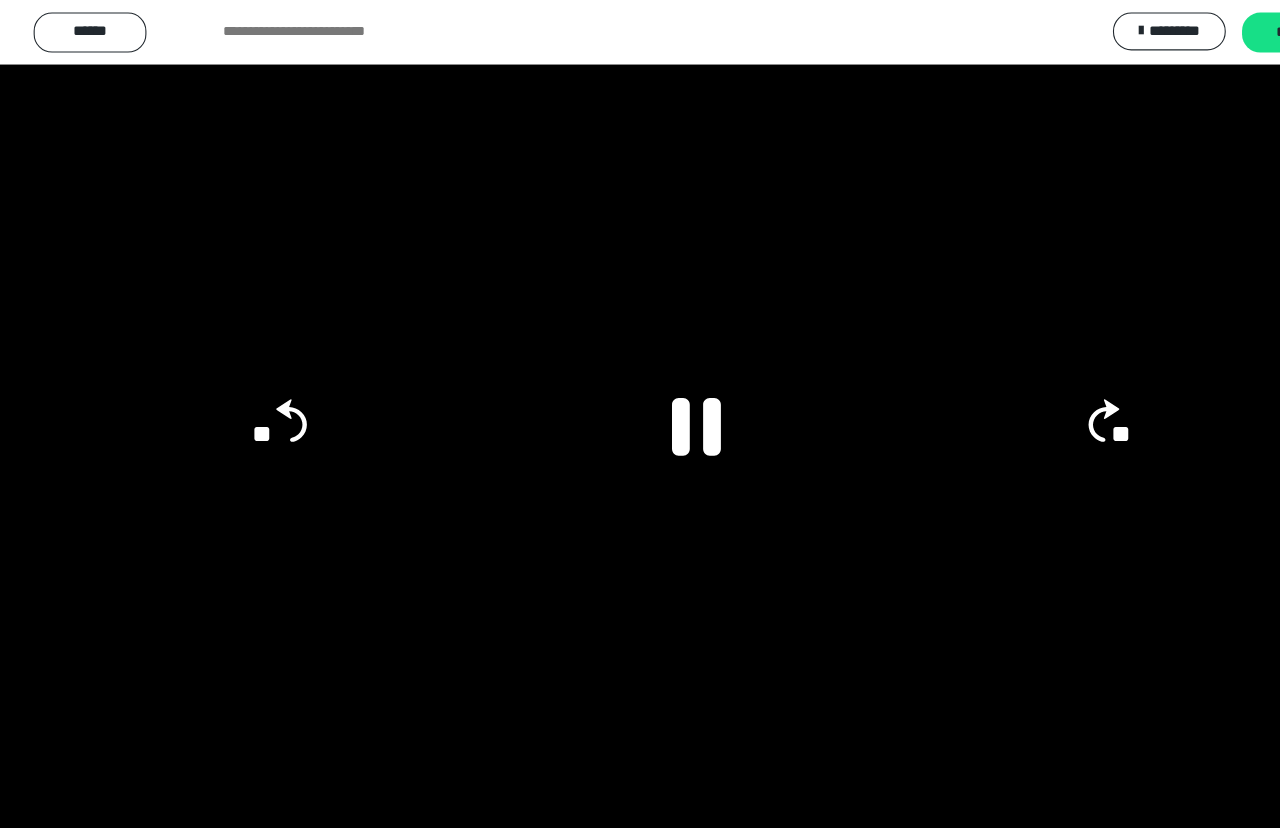 scroll, scrollTop: 0, scrollLeft: 0, axis: both 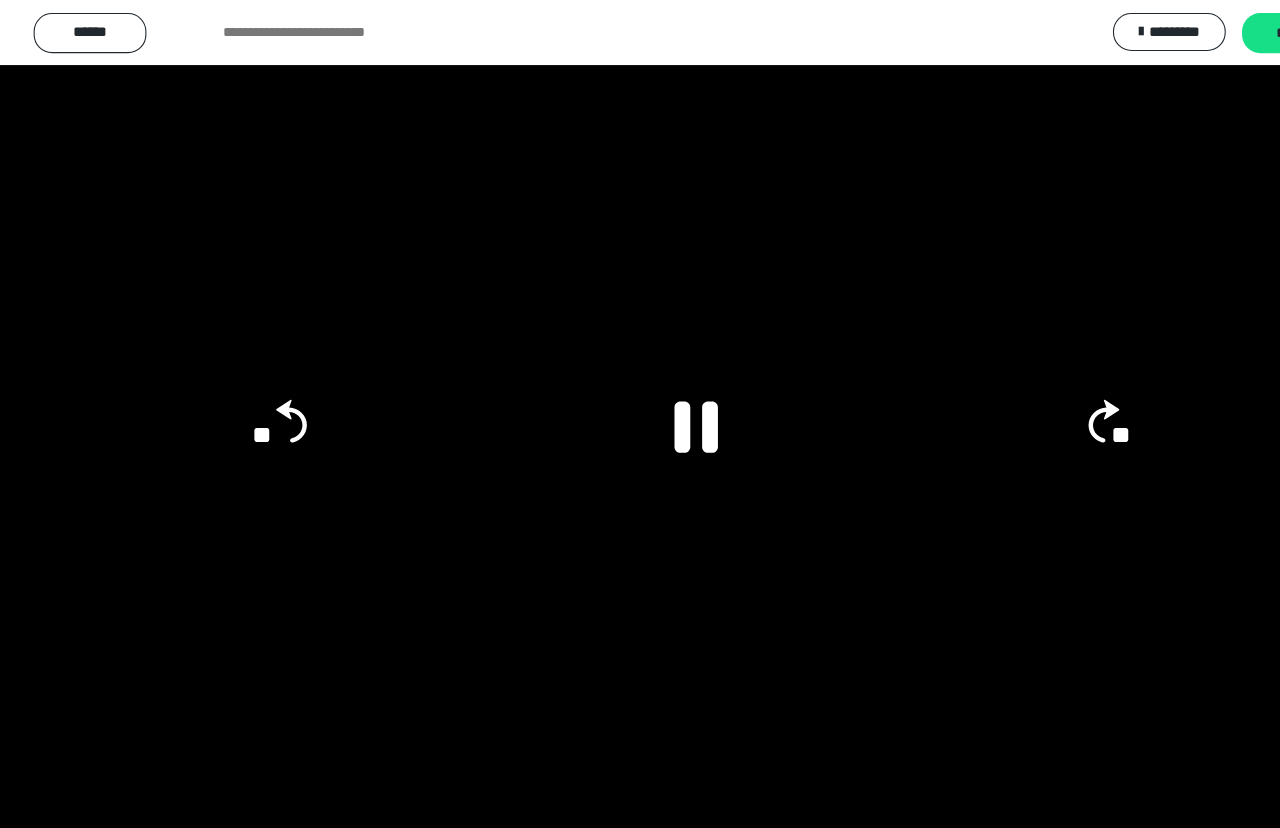 click 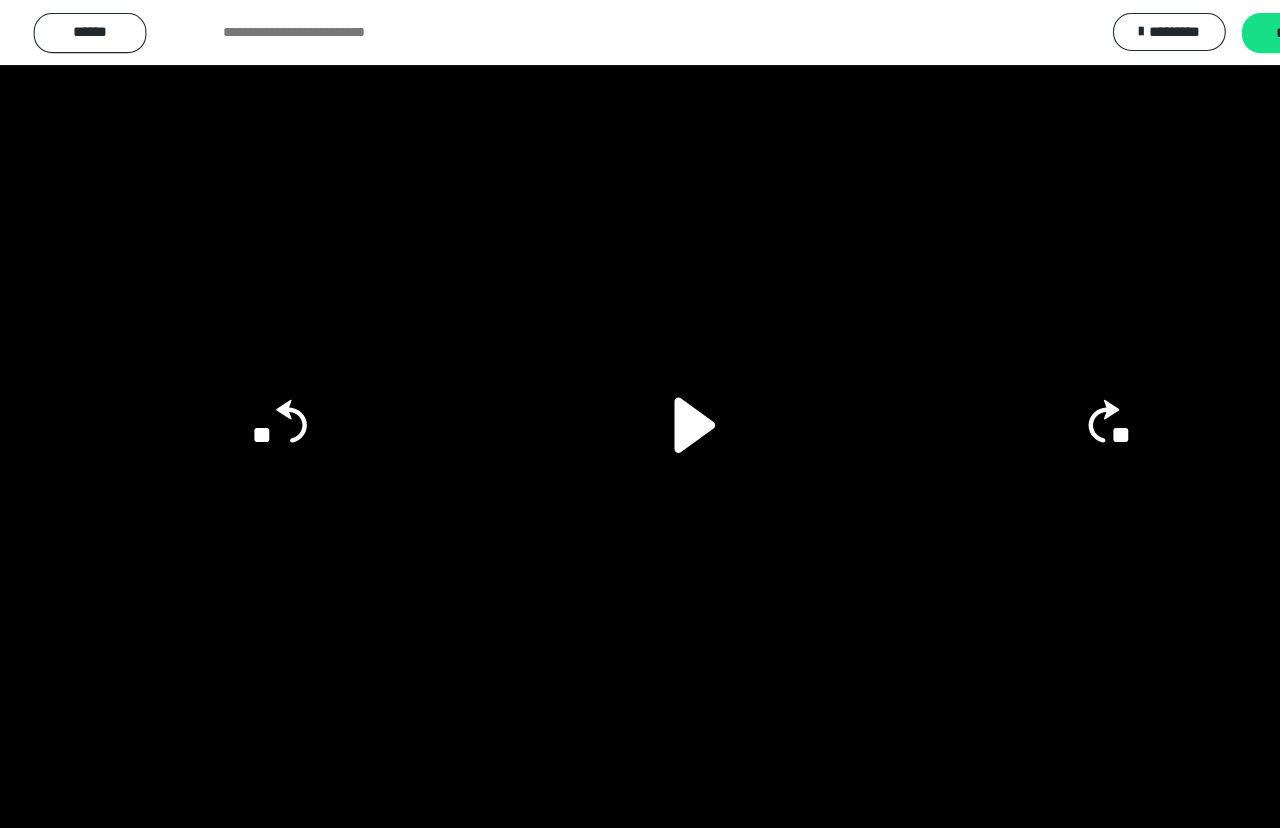 click 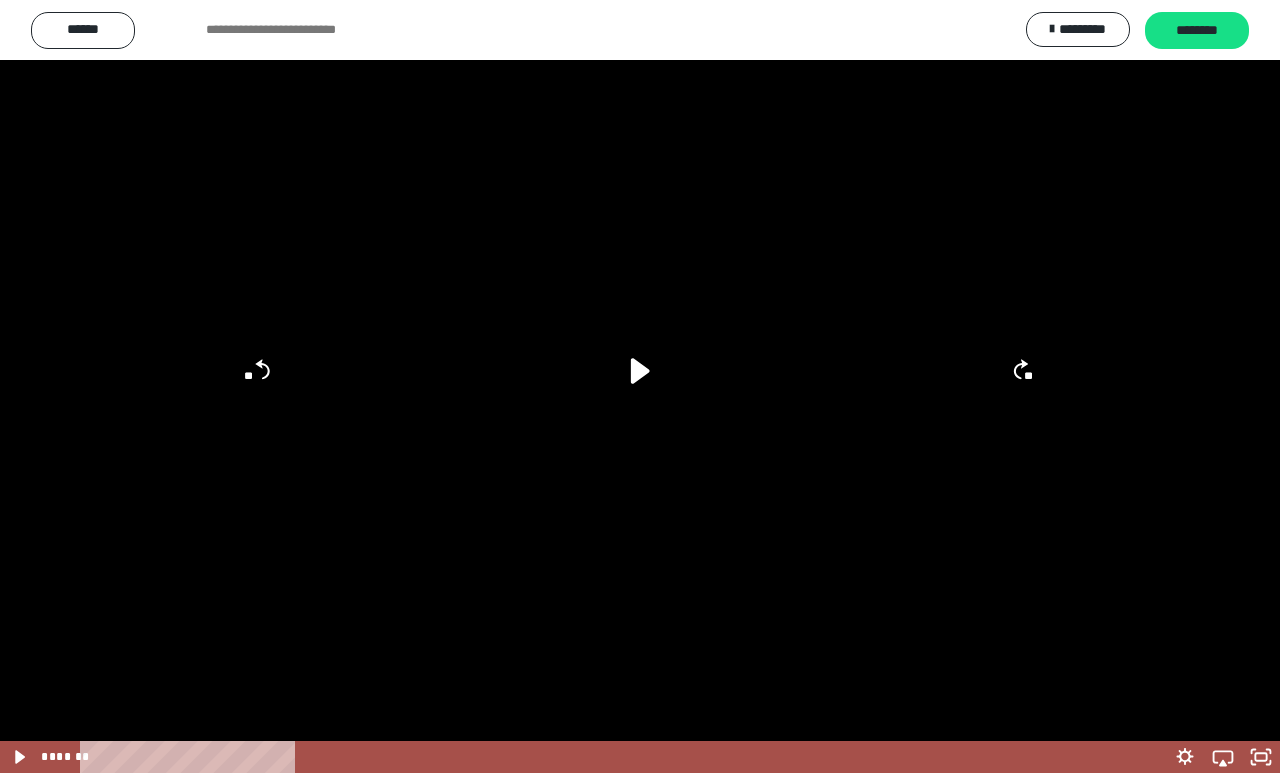 scroll, scrollTop: 346, scrollLeft: 0, axis: vertical 